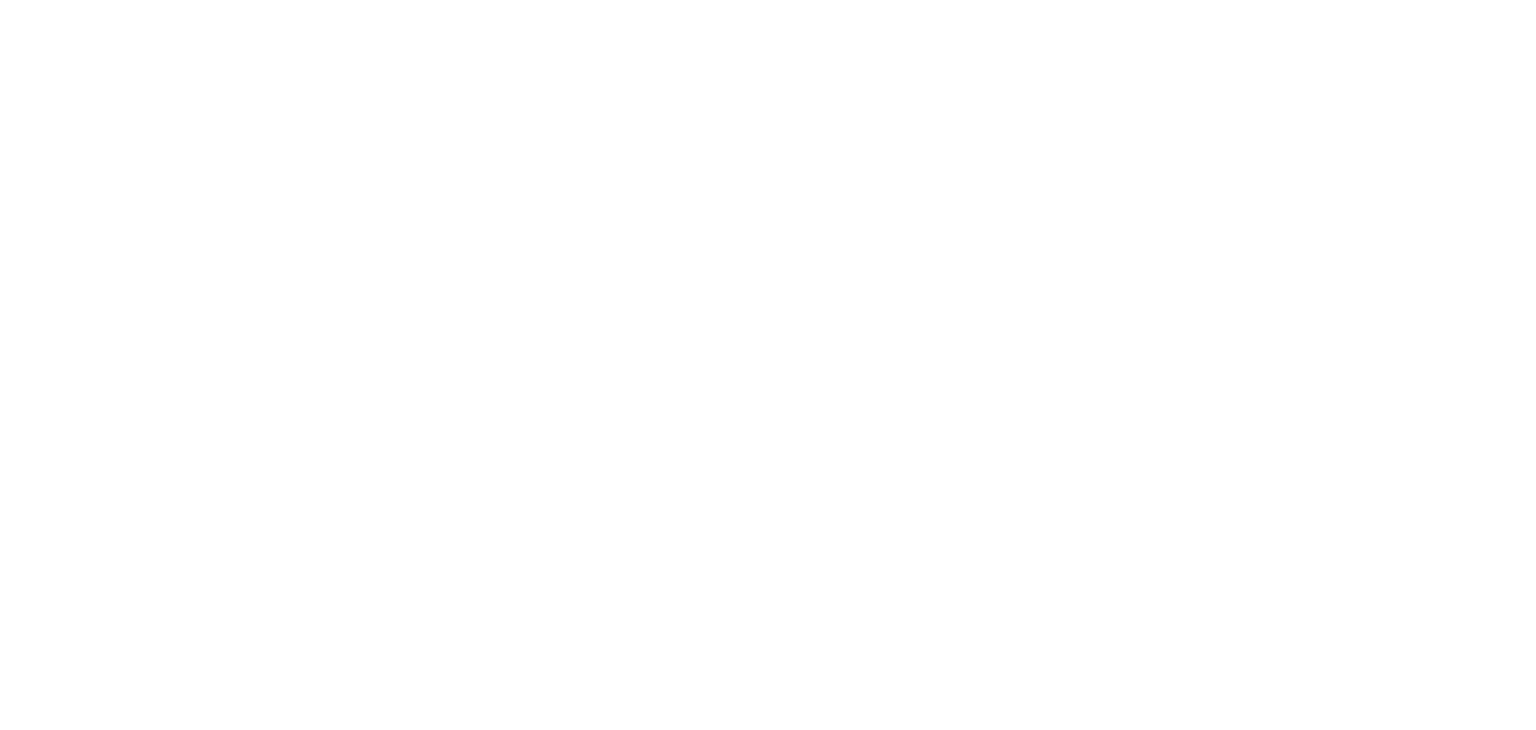 scroll, scrollTop: 0, scrollLeft: 0, axis: both 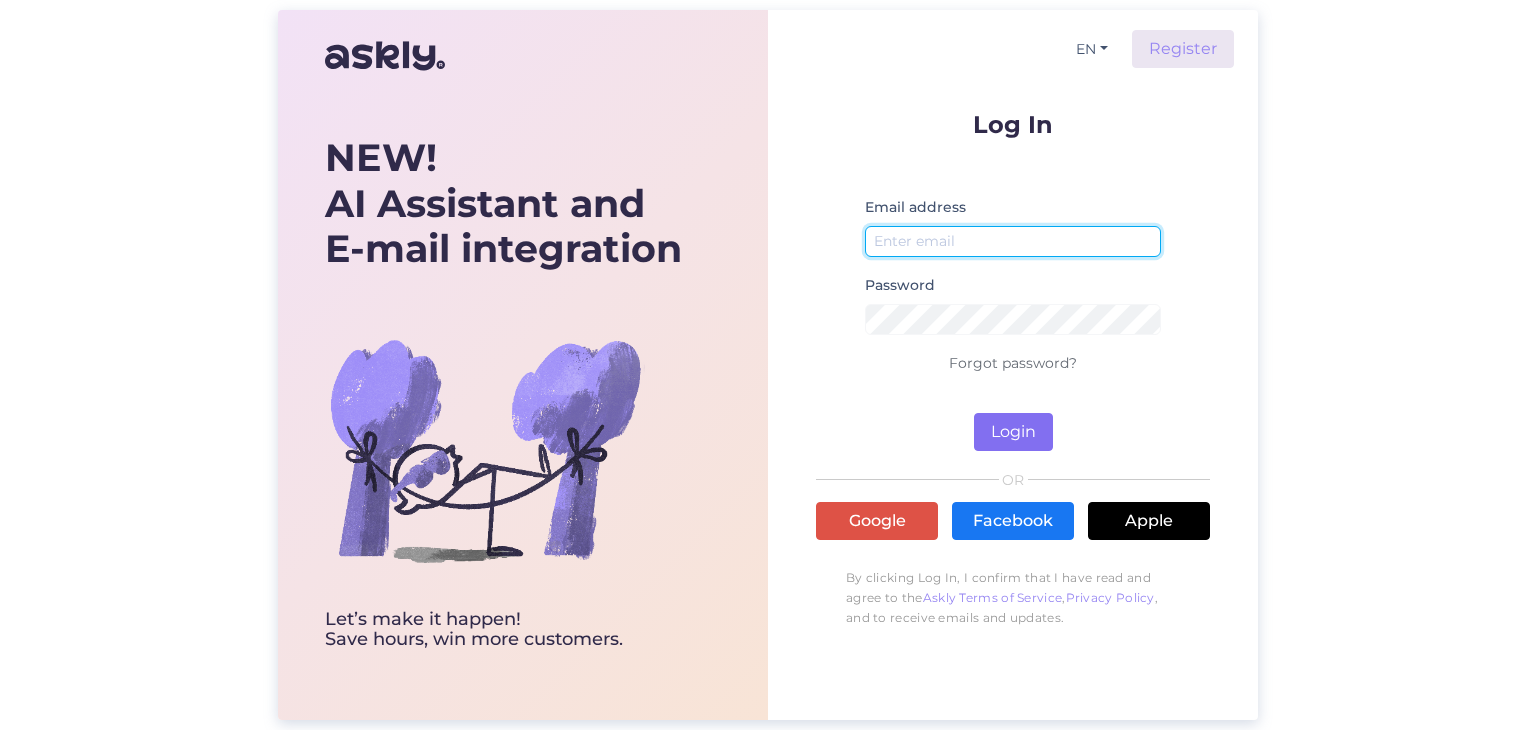 type on "[EMAIL]" 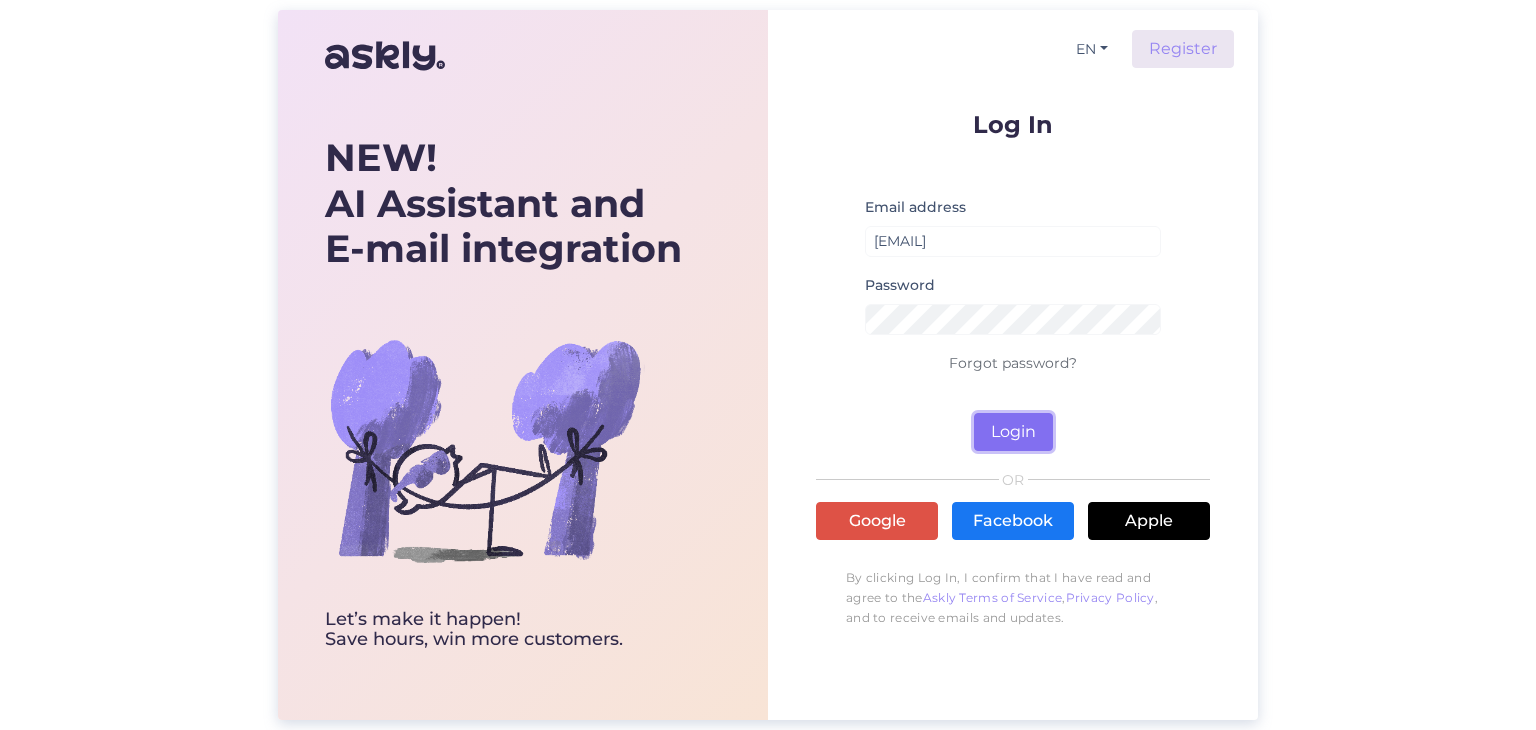 click on "Login" at bounding box center [1013, 432] 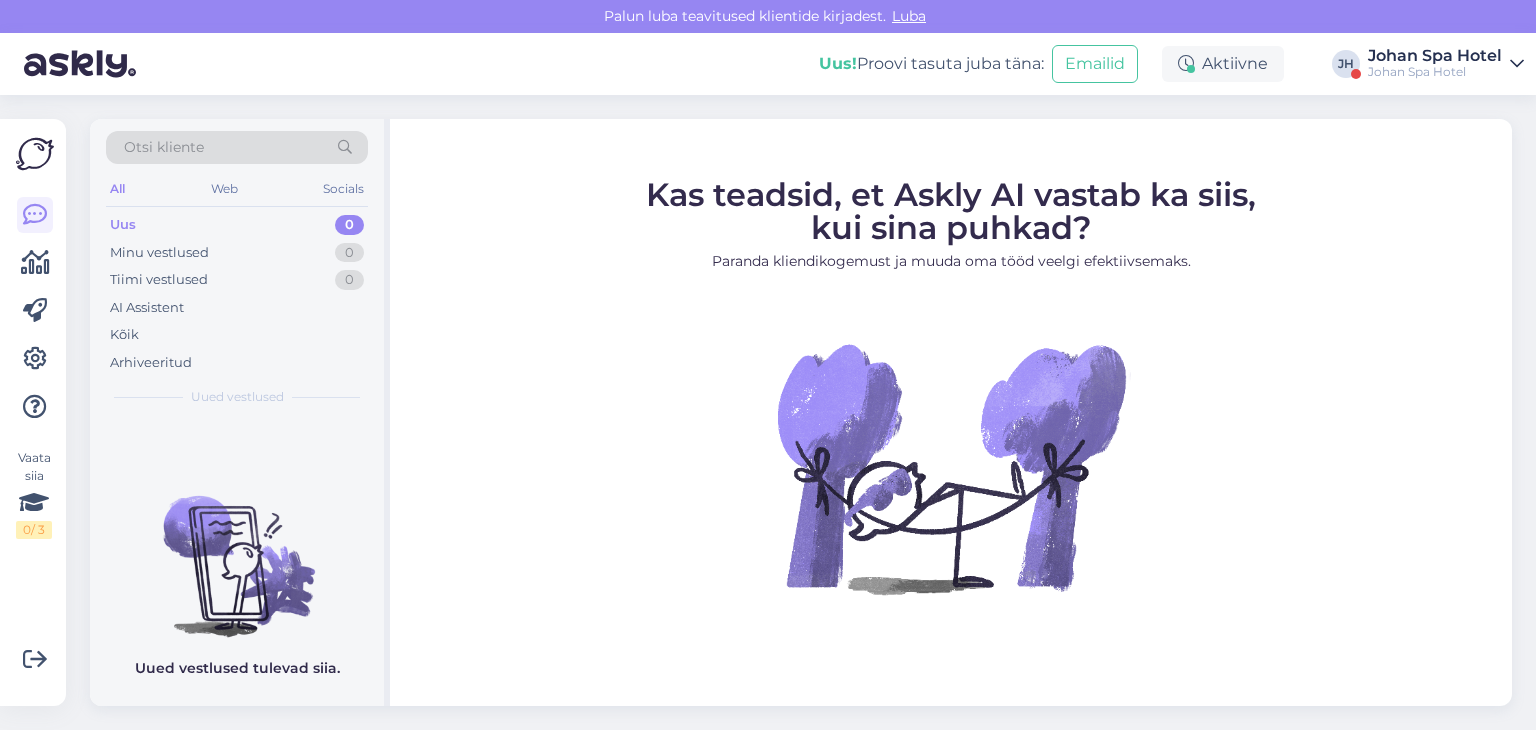 click on "Johan Spa Hotel" at bounding box center [1435, 56] 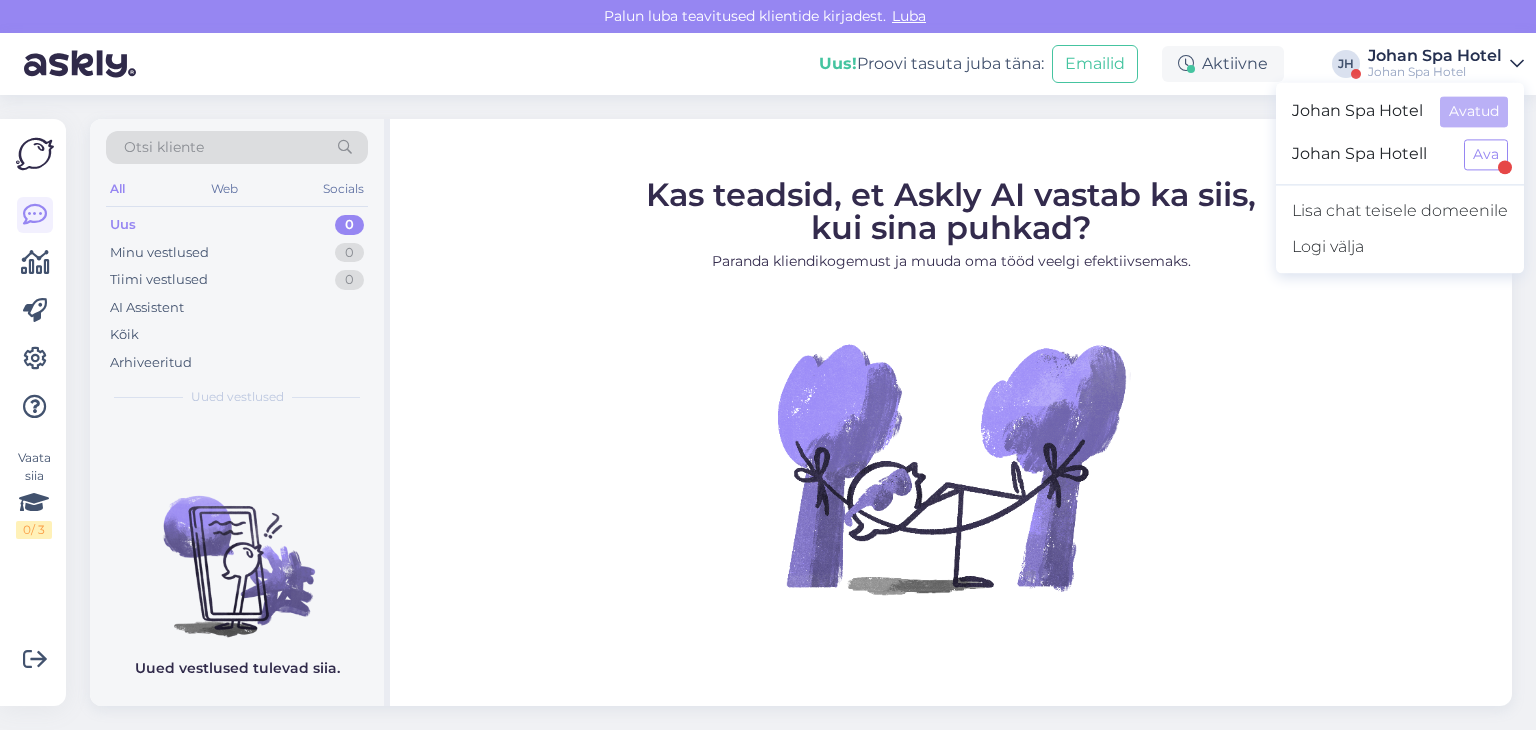 click on "Johan Spa Hotel" at bounding box center (1358, 111) 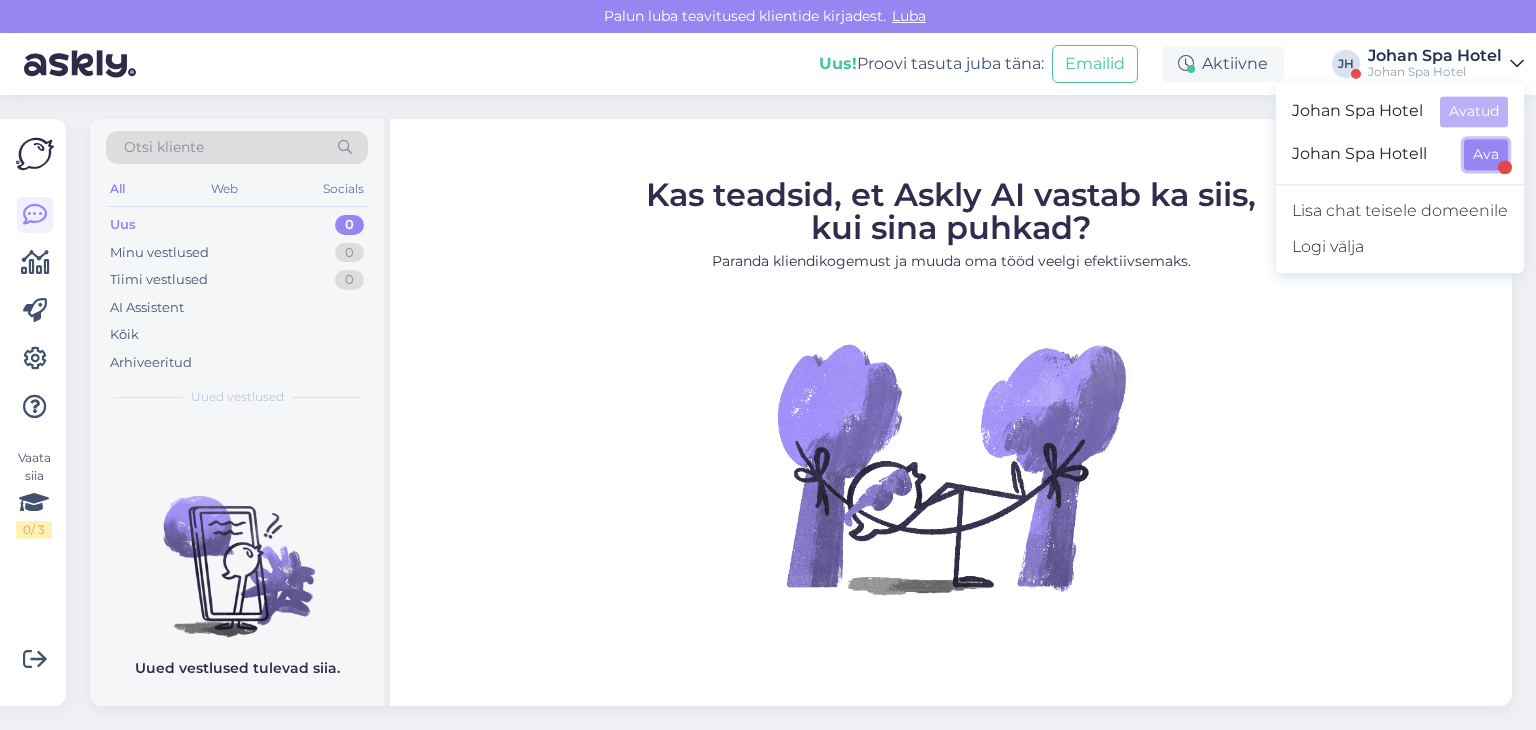 click on "Ava" at bounding box center [1486, 154] 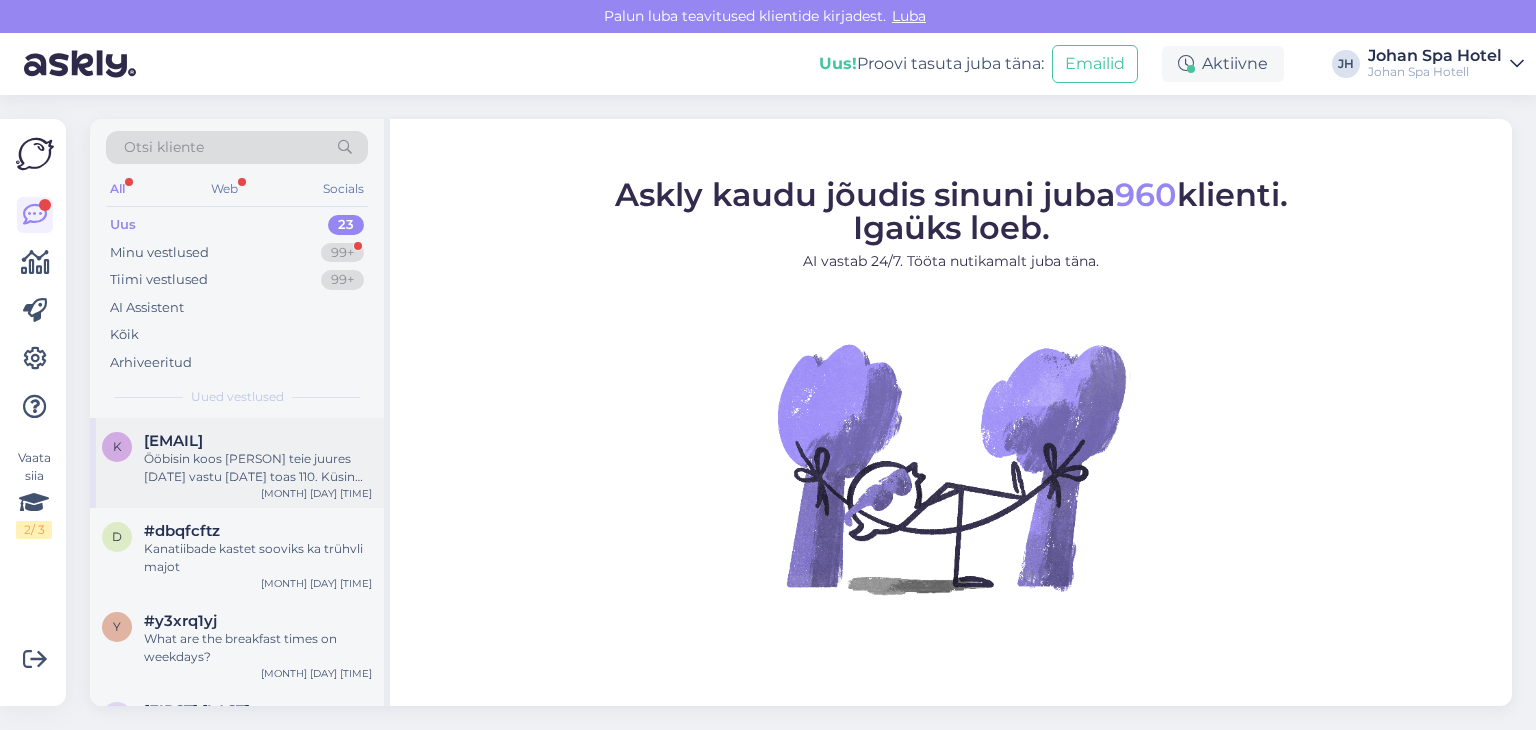 click on "Ööbisin koos [PERSON] teie juures [DATE] vastu [DATE] toas 110. Küsin ehku peale, kuigi suurt lootust pole - ega ei ole koristaja leidnud toast kuldseid Ti Sento kõrvarõngaid südamekujuliste ripatsitega? Igaks juhuks mõtlesin küsida, ehk kukkusid kotist välja seal voodi-tugitooli-öökapikese kandis. :) Aitäh!" at bounding box center [258, 468] 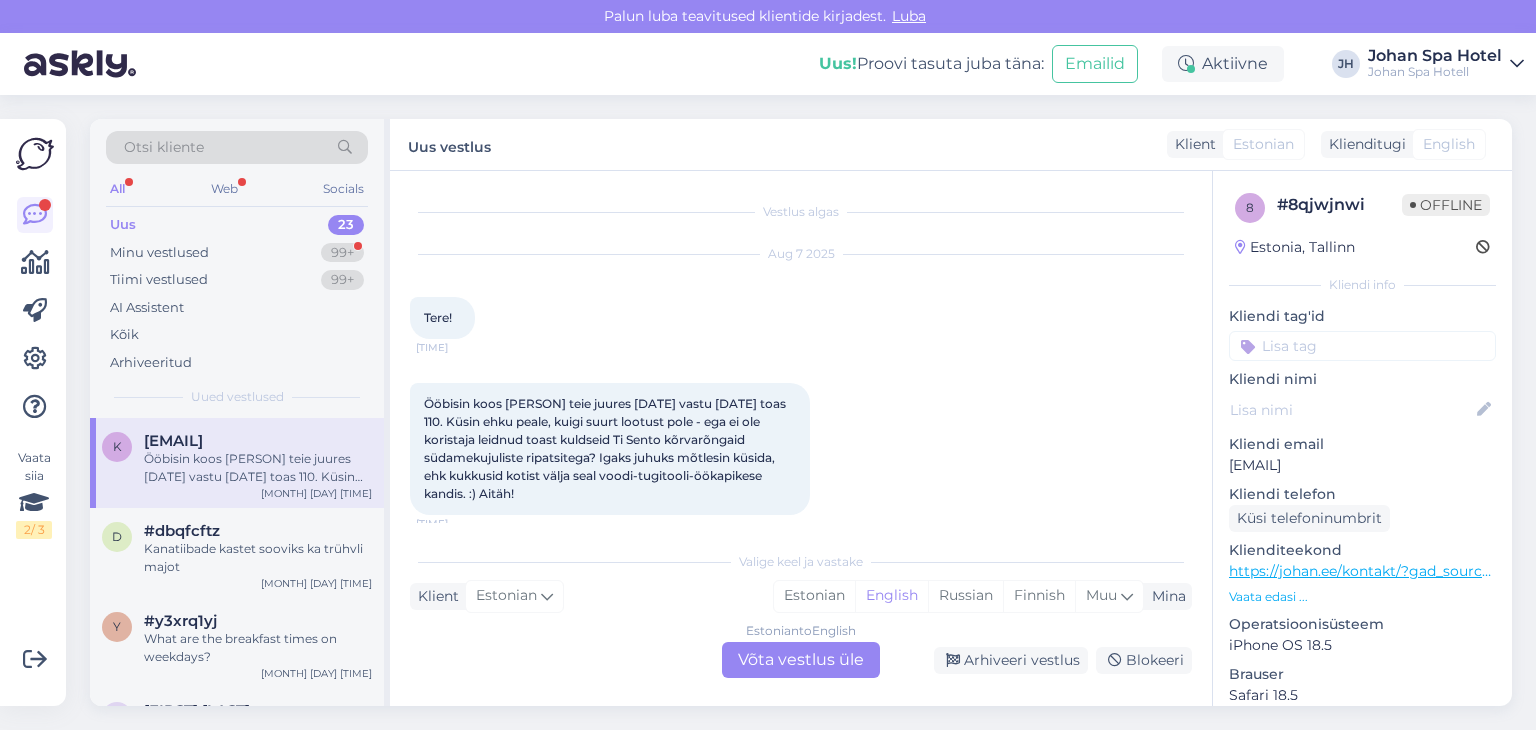 scroll, scrollTop: 14, scrollLeft: 0, axis: vertical 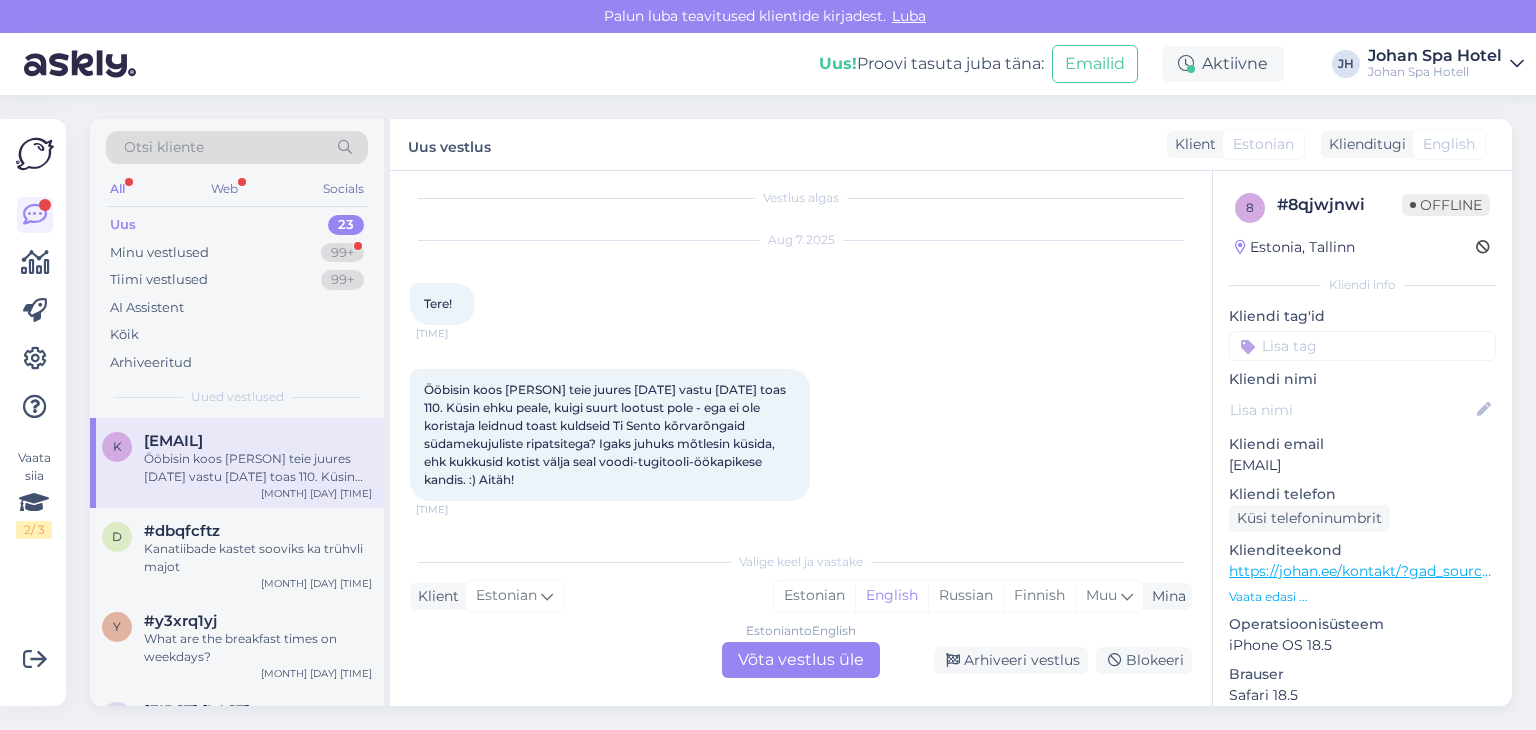 click on "Estonian  to  English Võta vestlus üle" at bounding box center [801, 660] 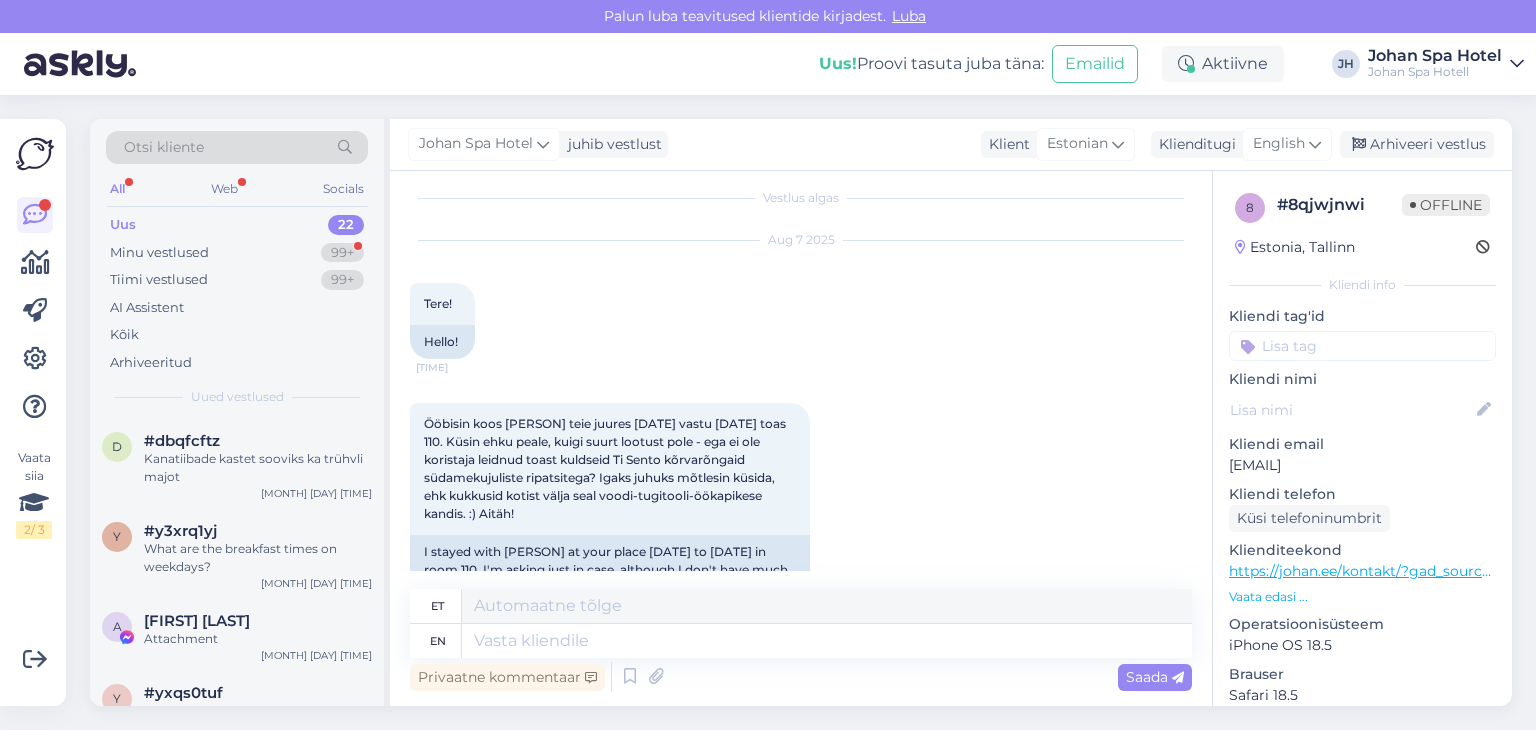 scroll, scrollTop: 124, scrollLeft: 0, axis: vertical 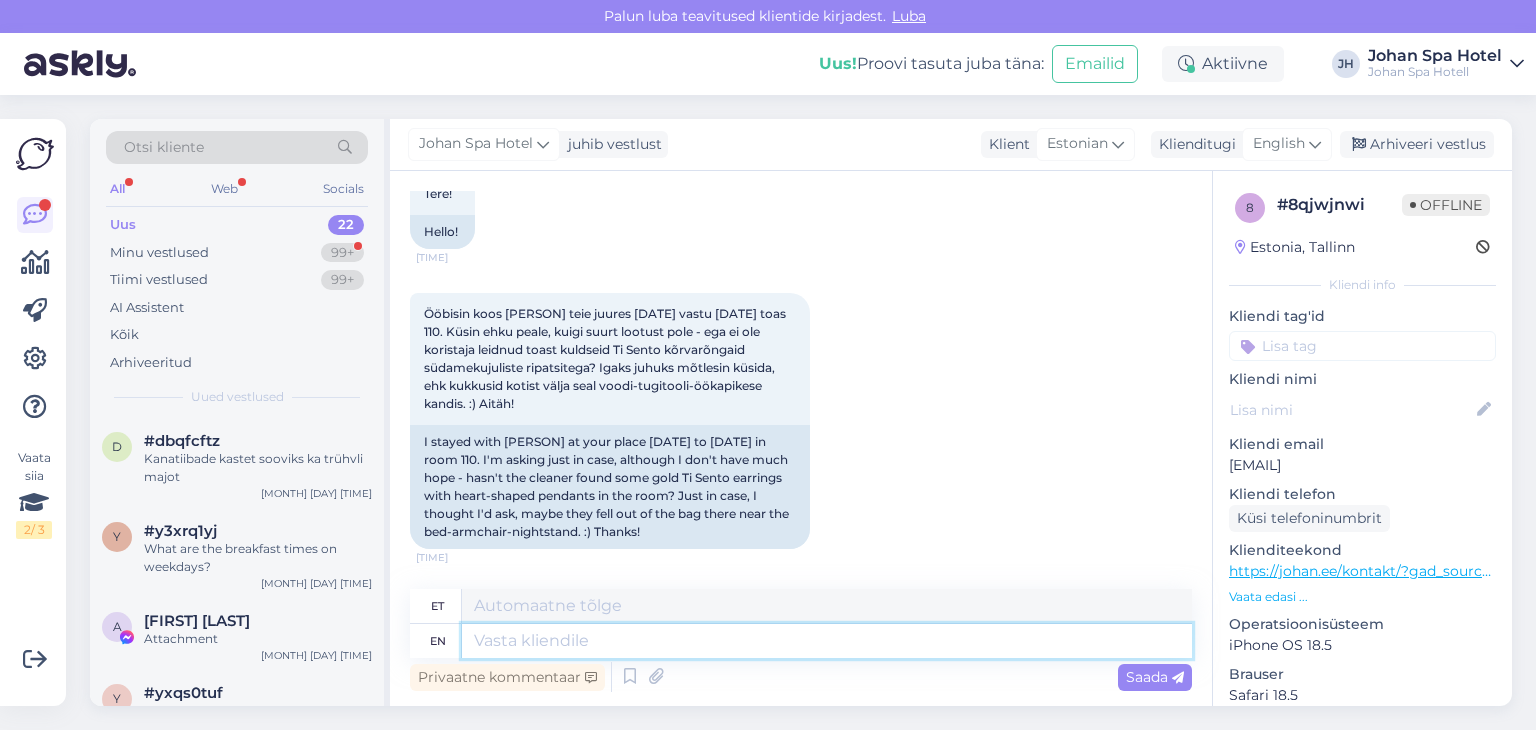 click at bounding box center [827, 641] 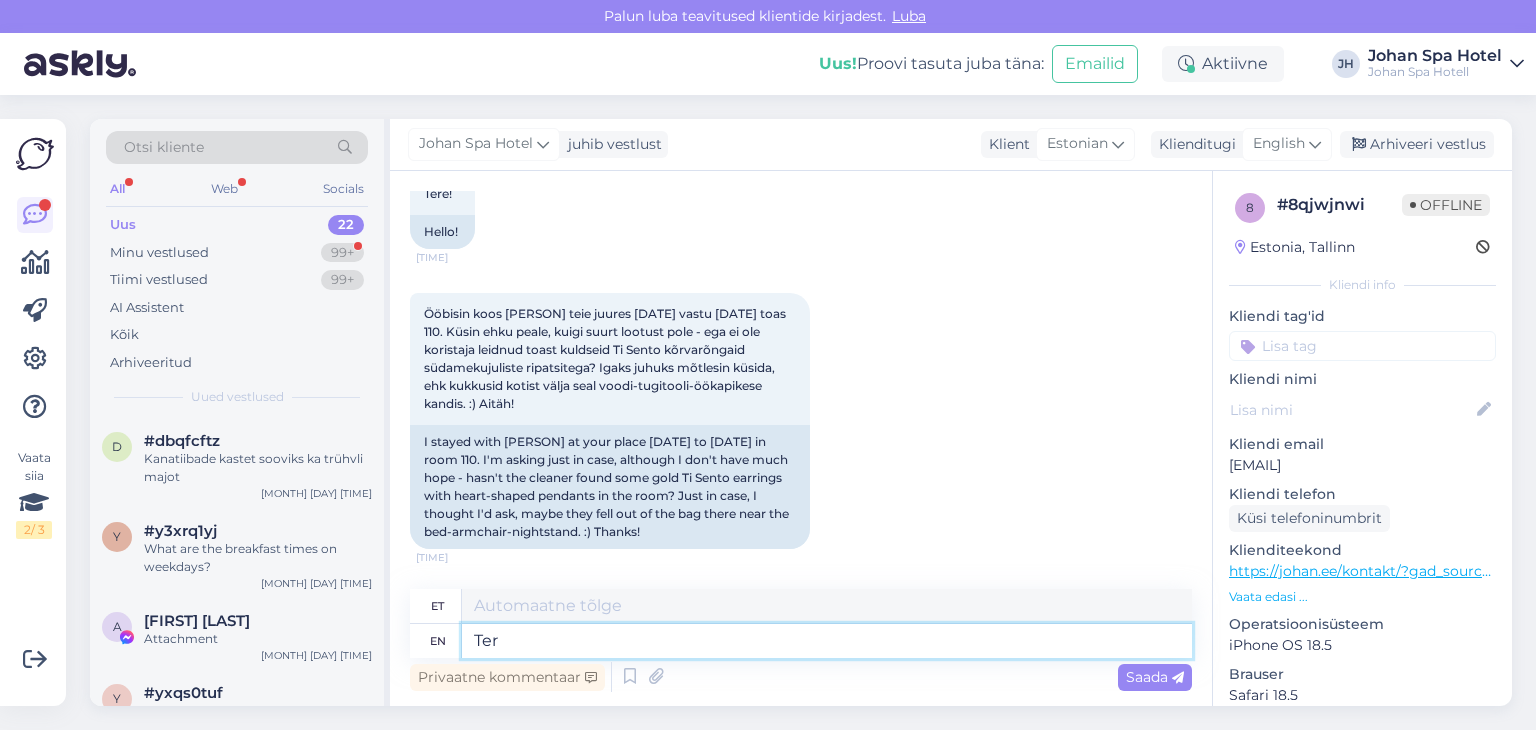 type on "Tere" 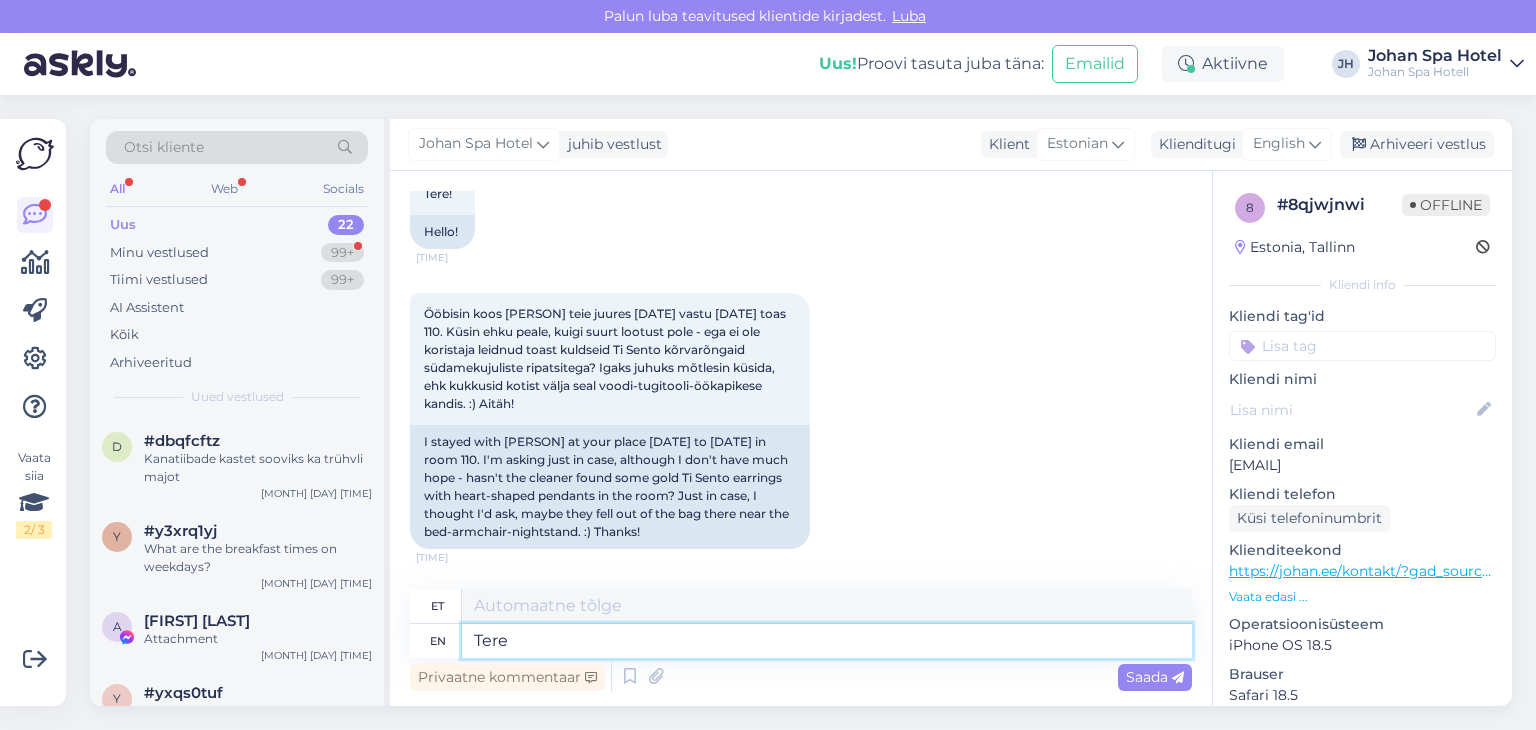 type on "Tere" 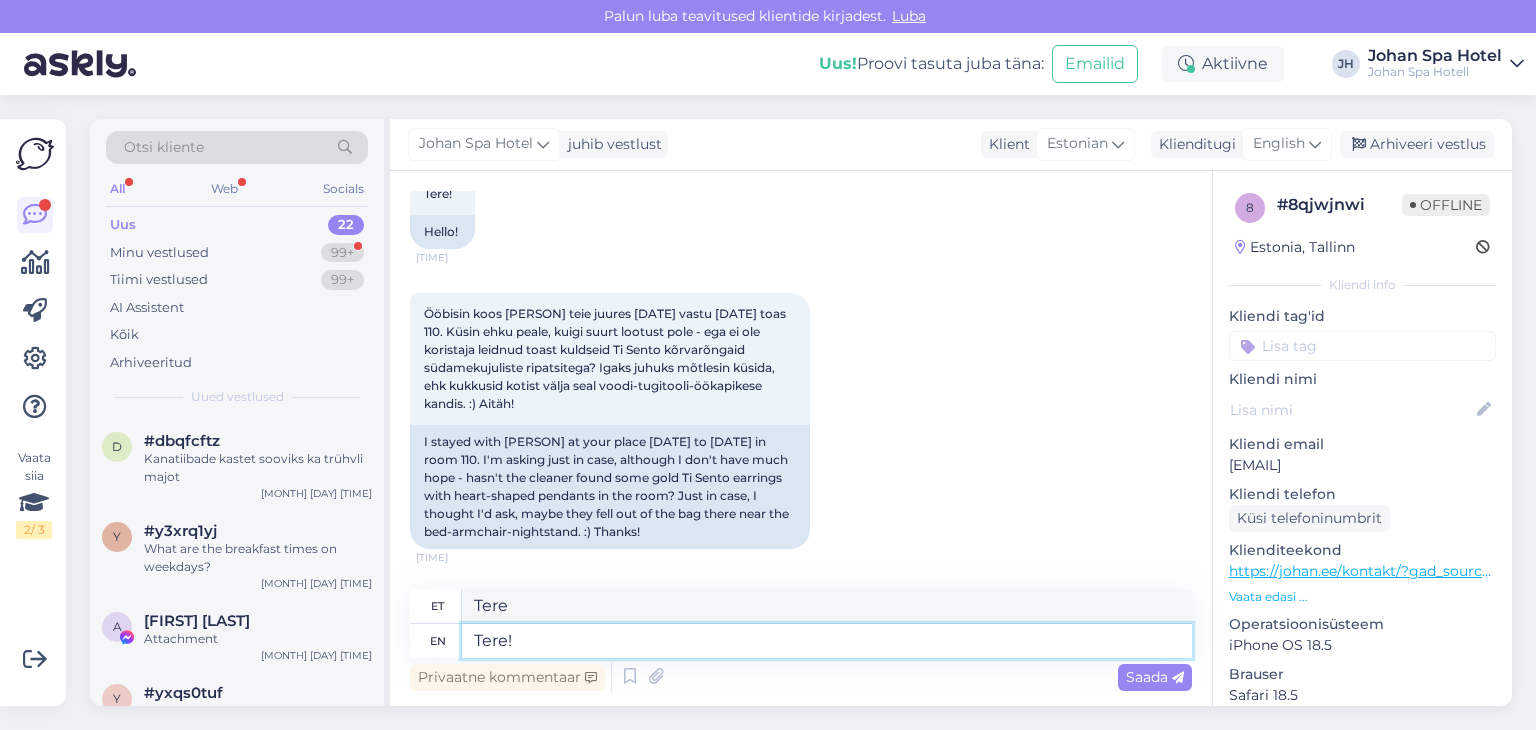 type on "Tere!" 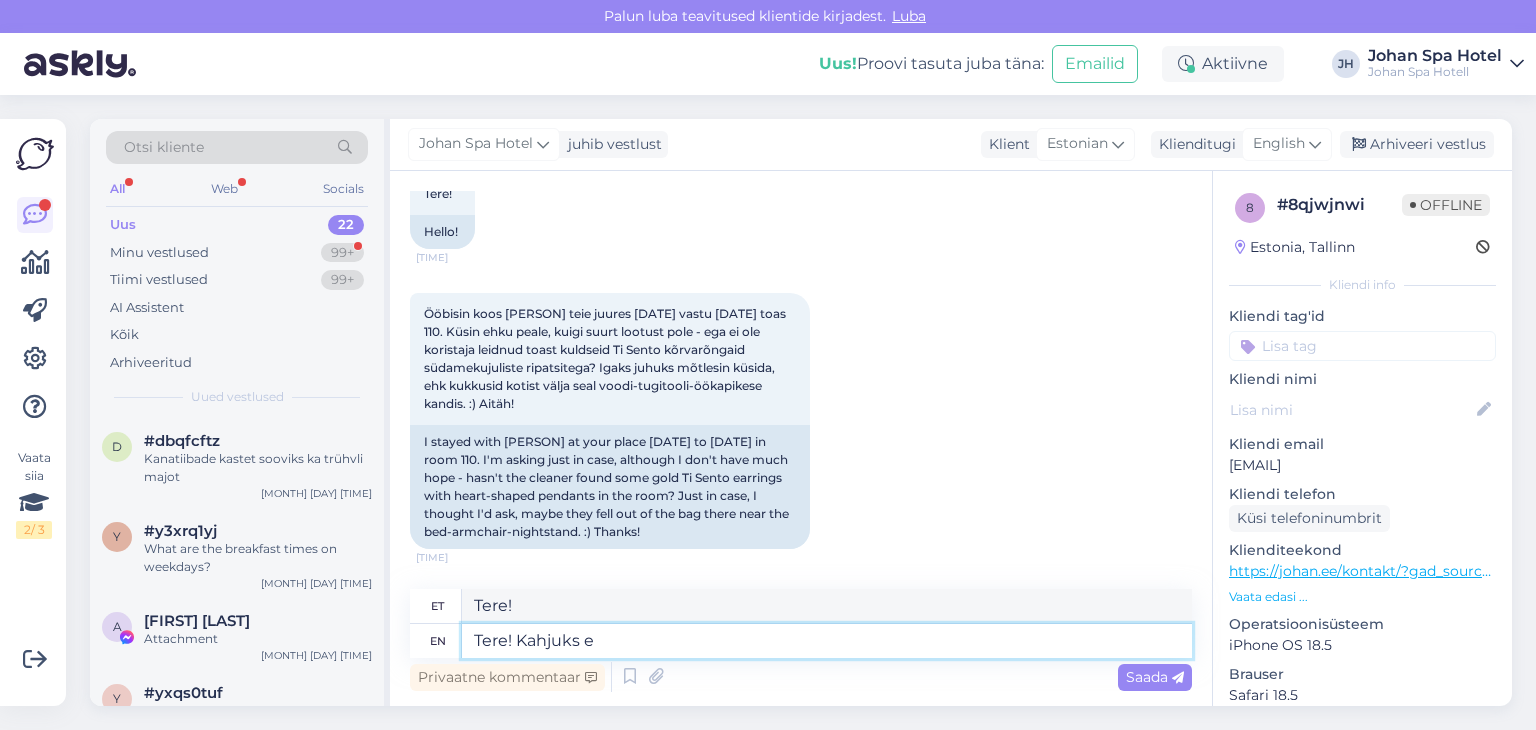 type on "Tere! Kahjuks ei" 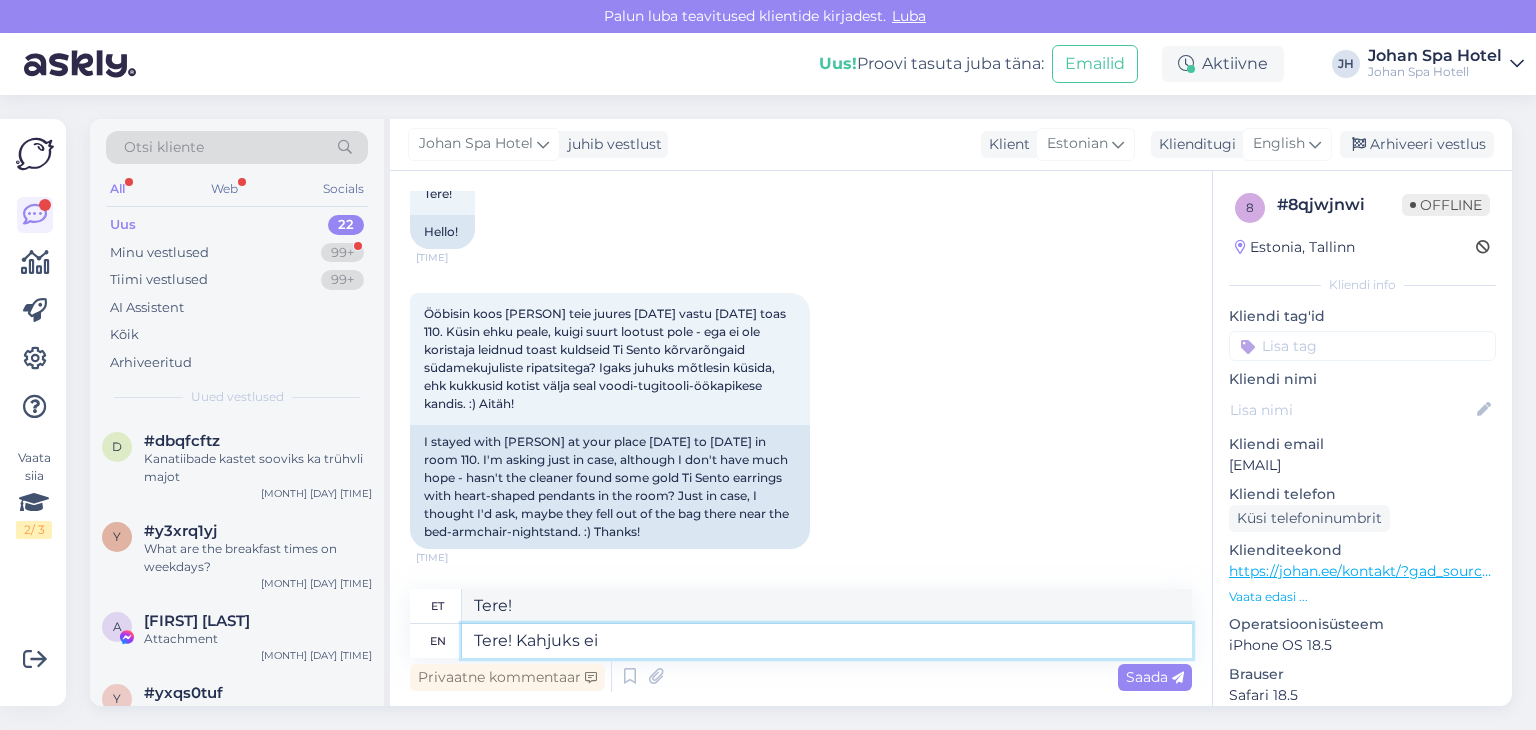 type on "Tere! Kahjuks" 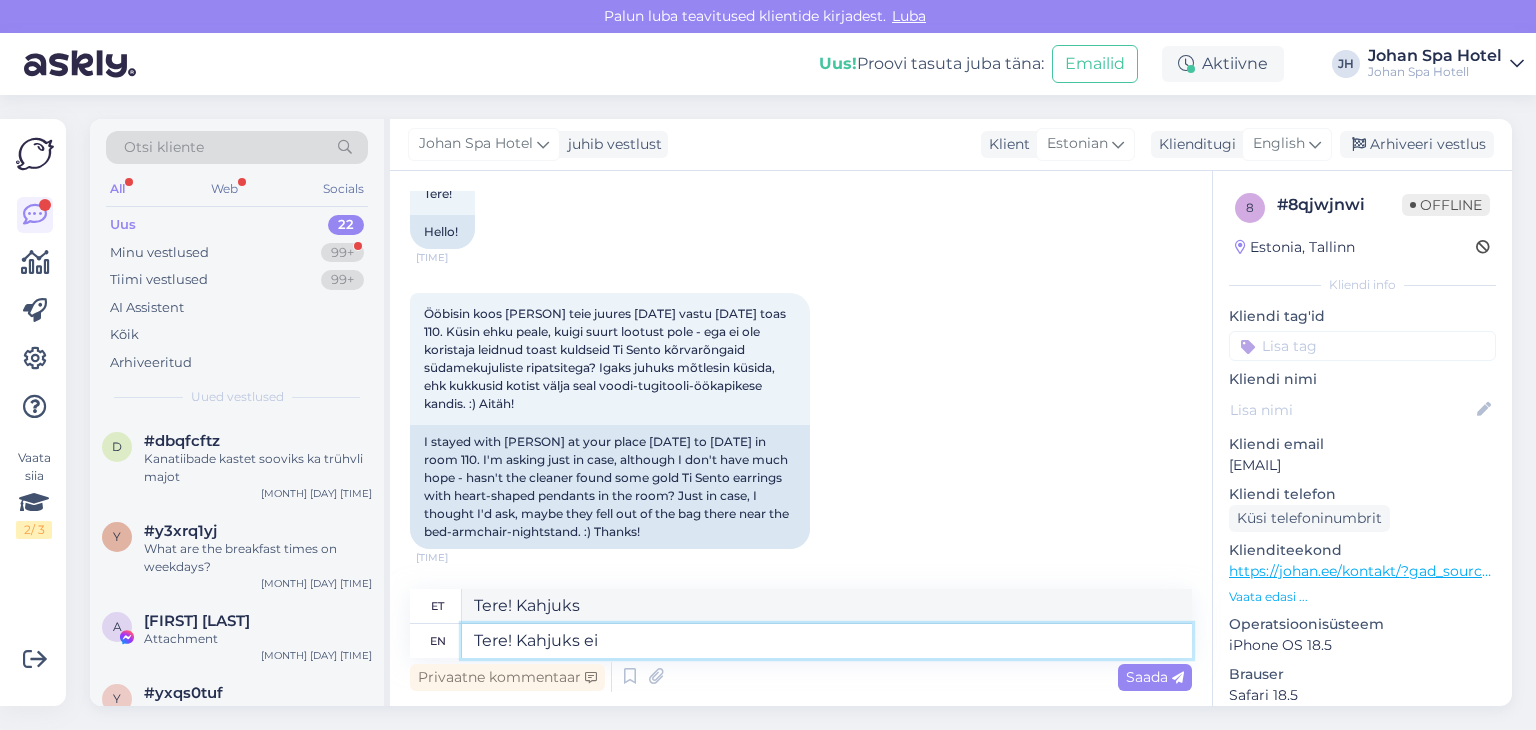 type on "Tere! Kahjuks ei" 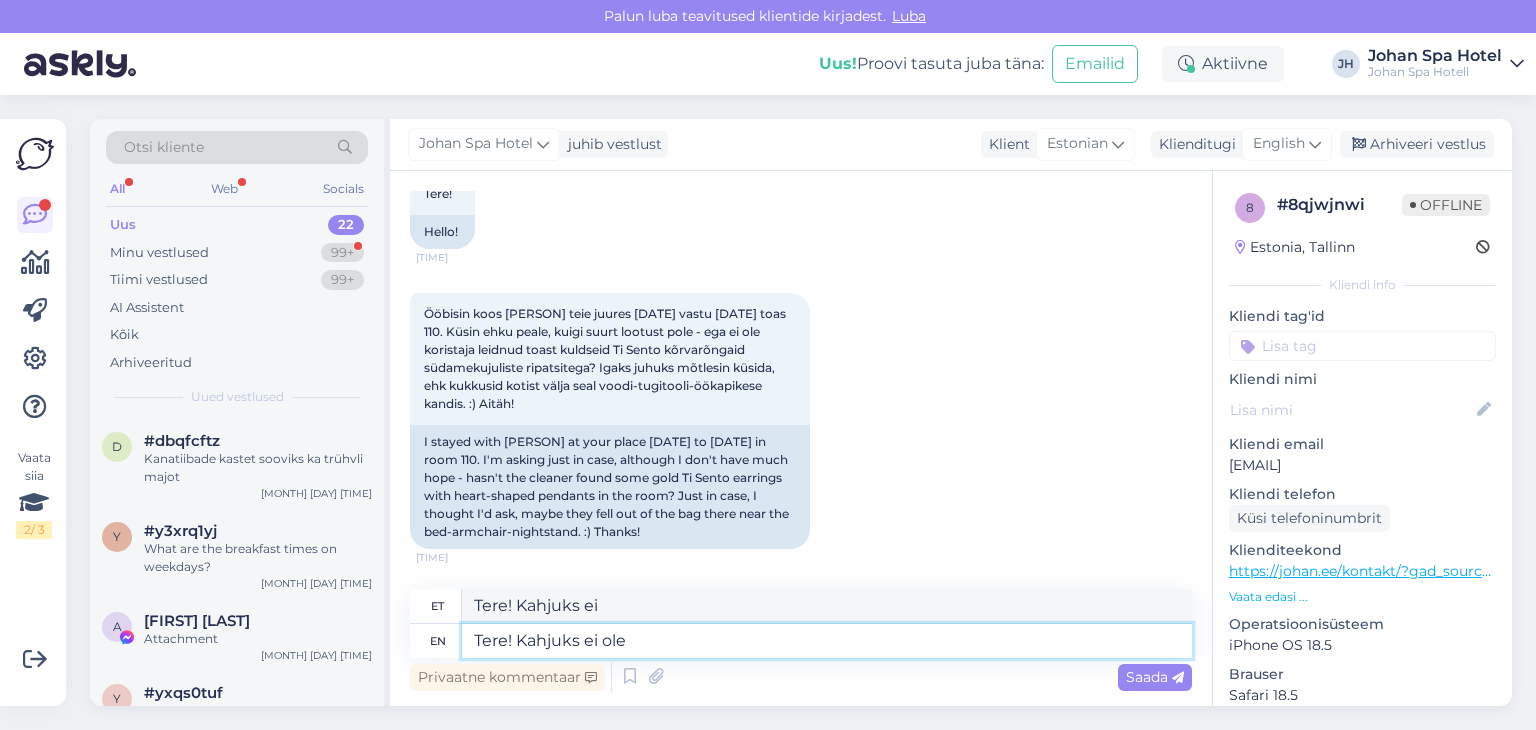 type on "Tere! Kahjuks ei ole" 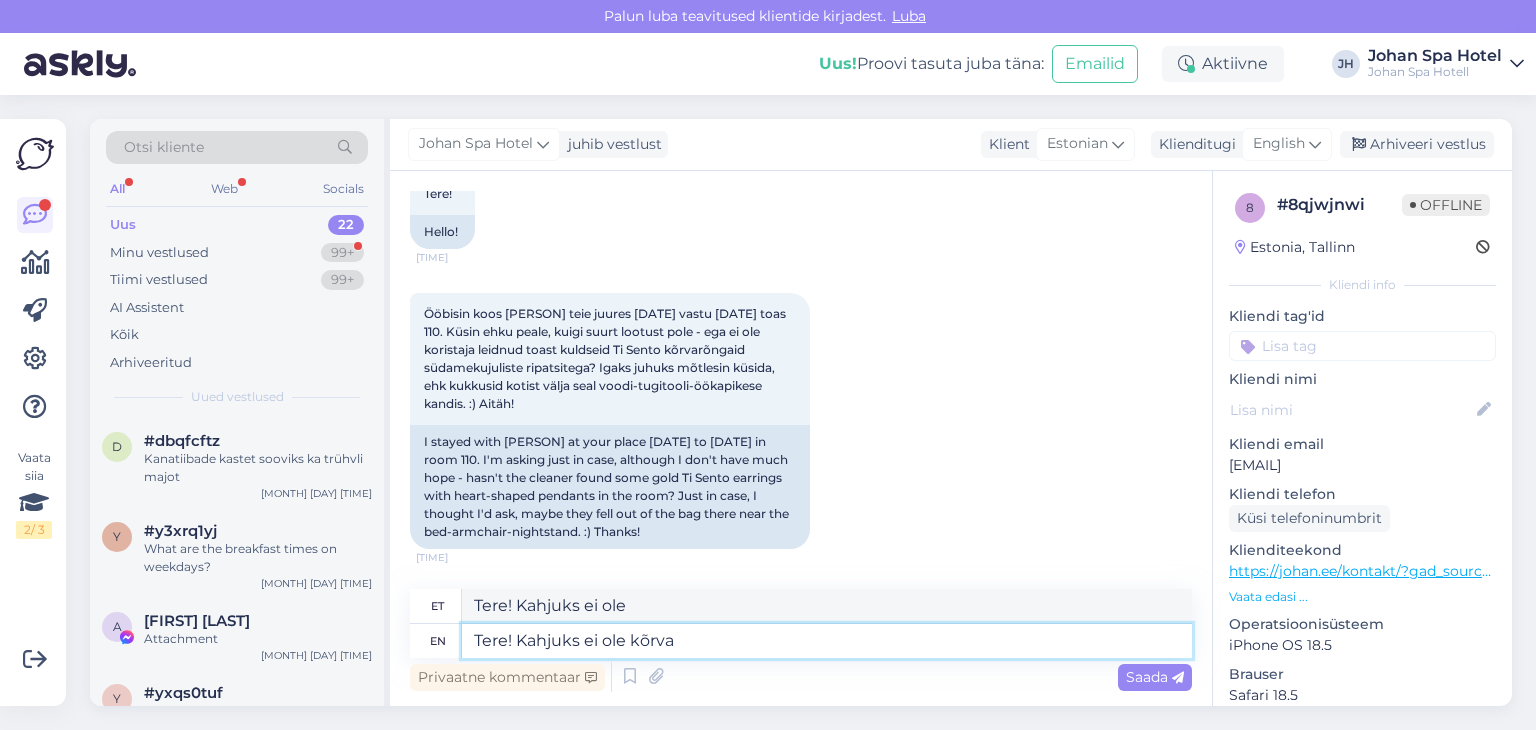 type on "Tere! Kahjuks ei ole kõrvar" 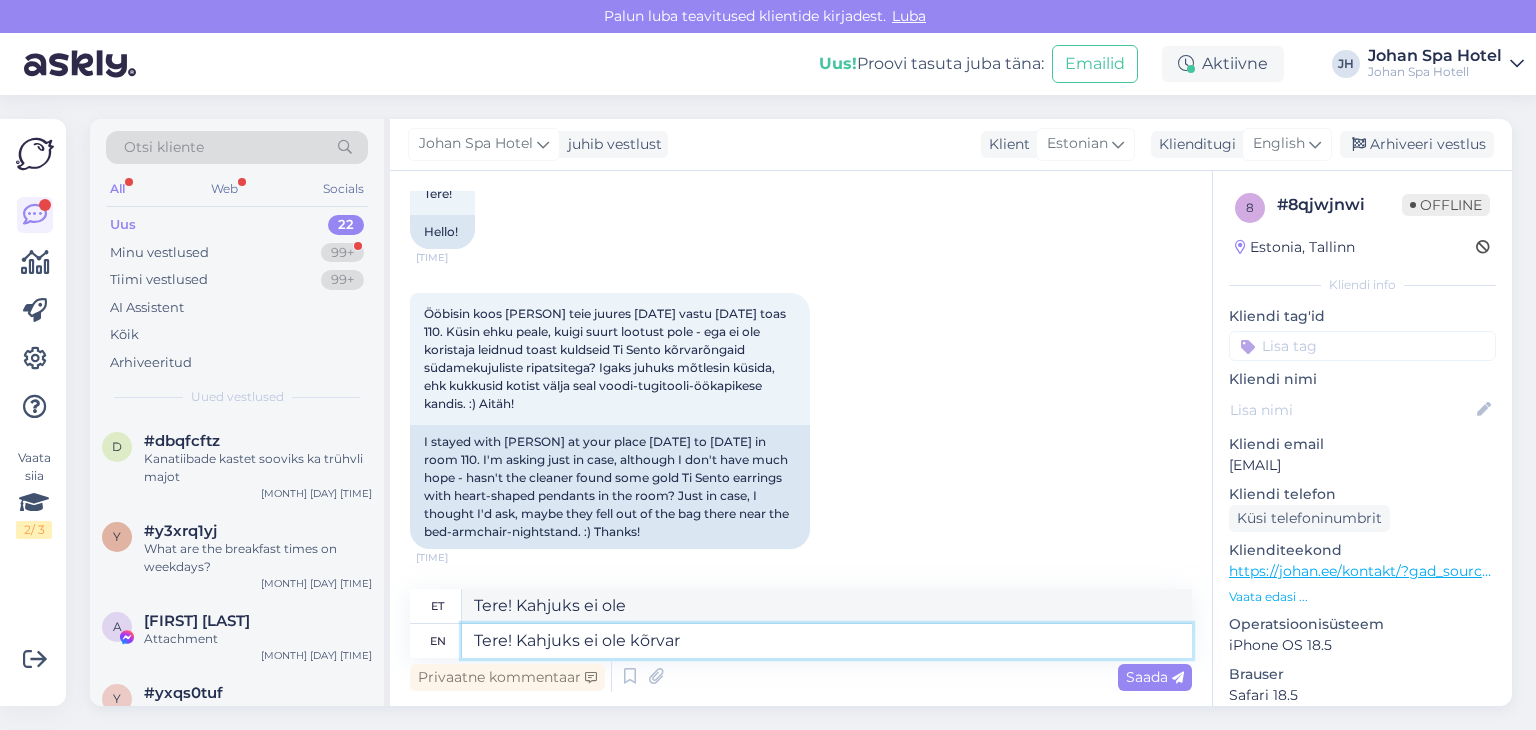 type on "Tere! Kahjuks ei ole kõrval" 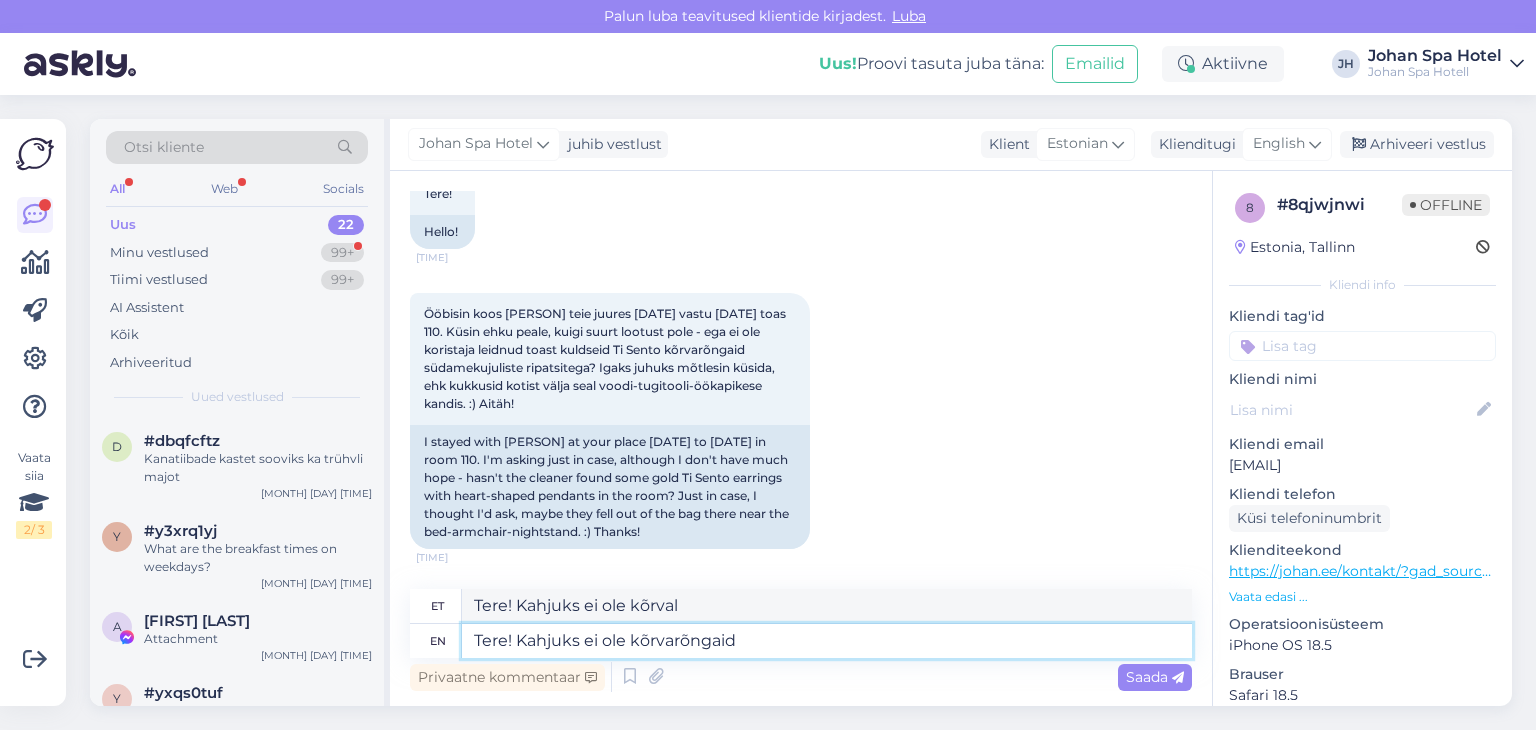 type on "Tere! Kahjuks ei ole kõrvarõngaid" 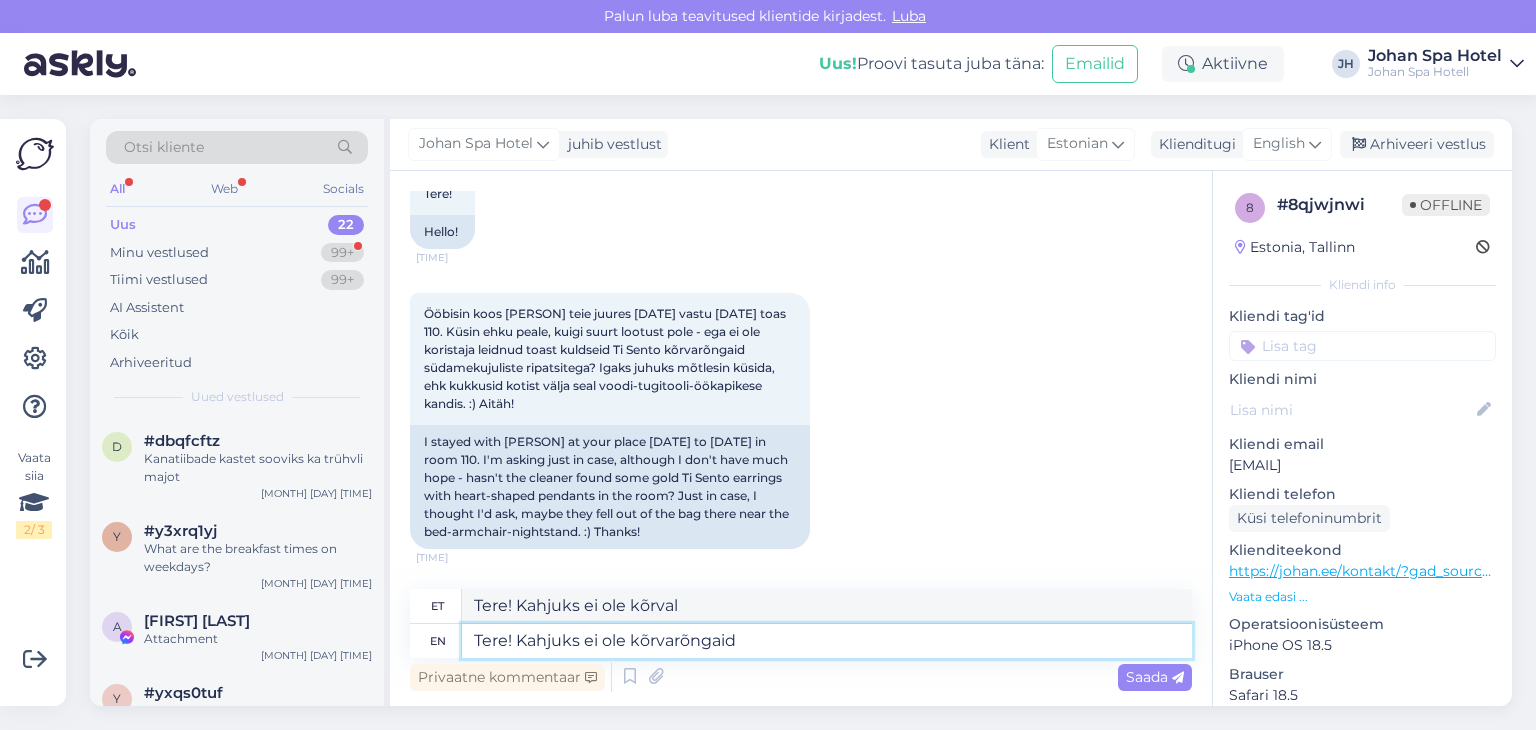 type on "Tere! Kahjuks ei ole kõrvarõngaid" 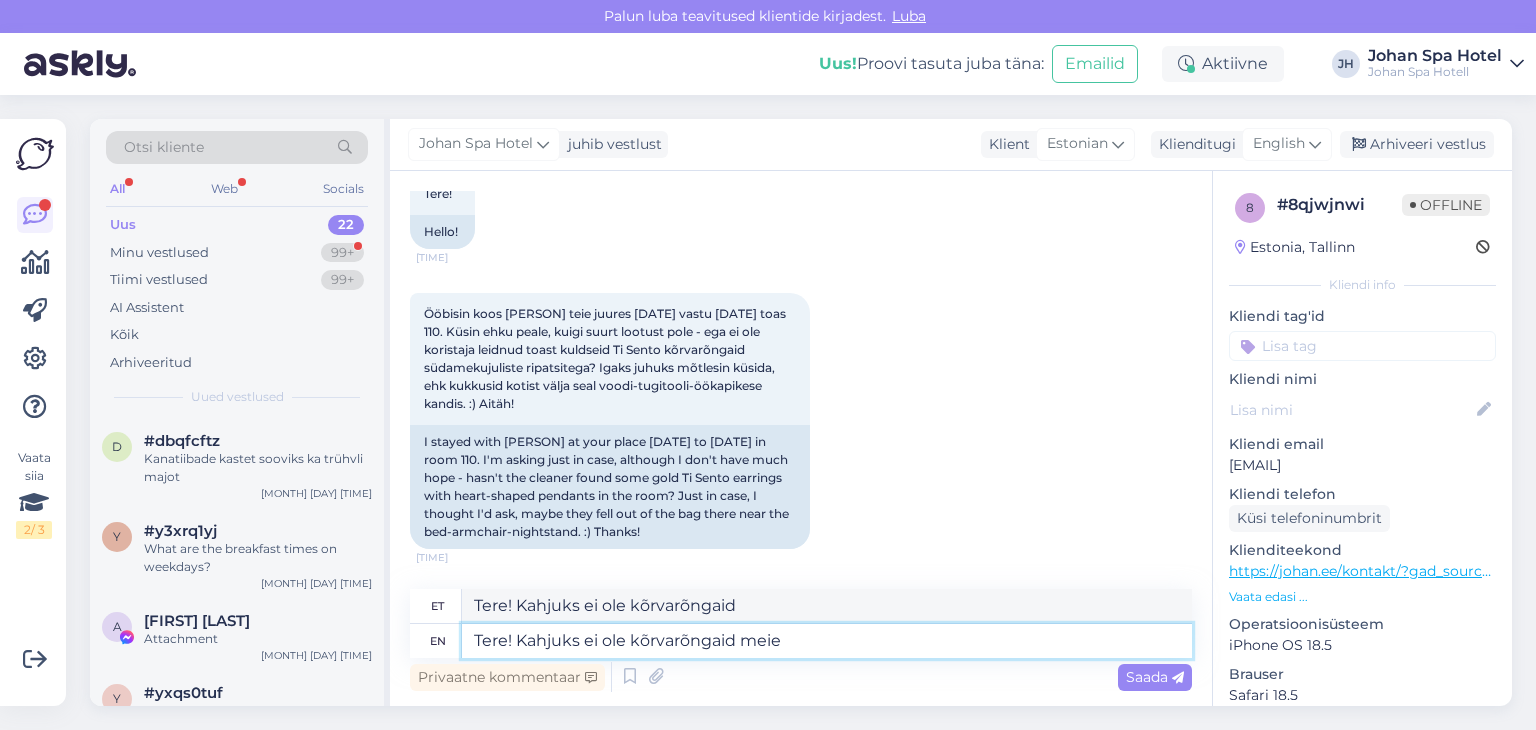 type on "Tere! Kahjuks ei ole kõrvarõngaid meie m" 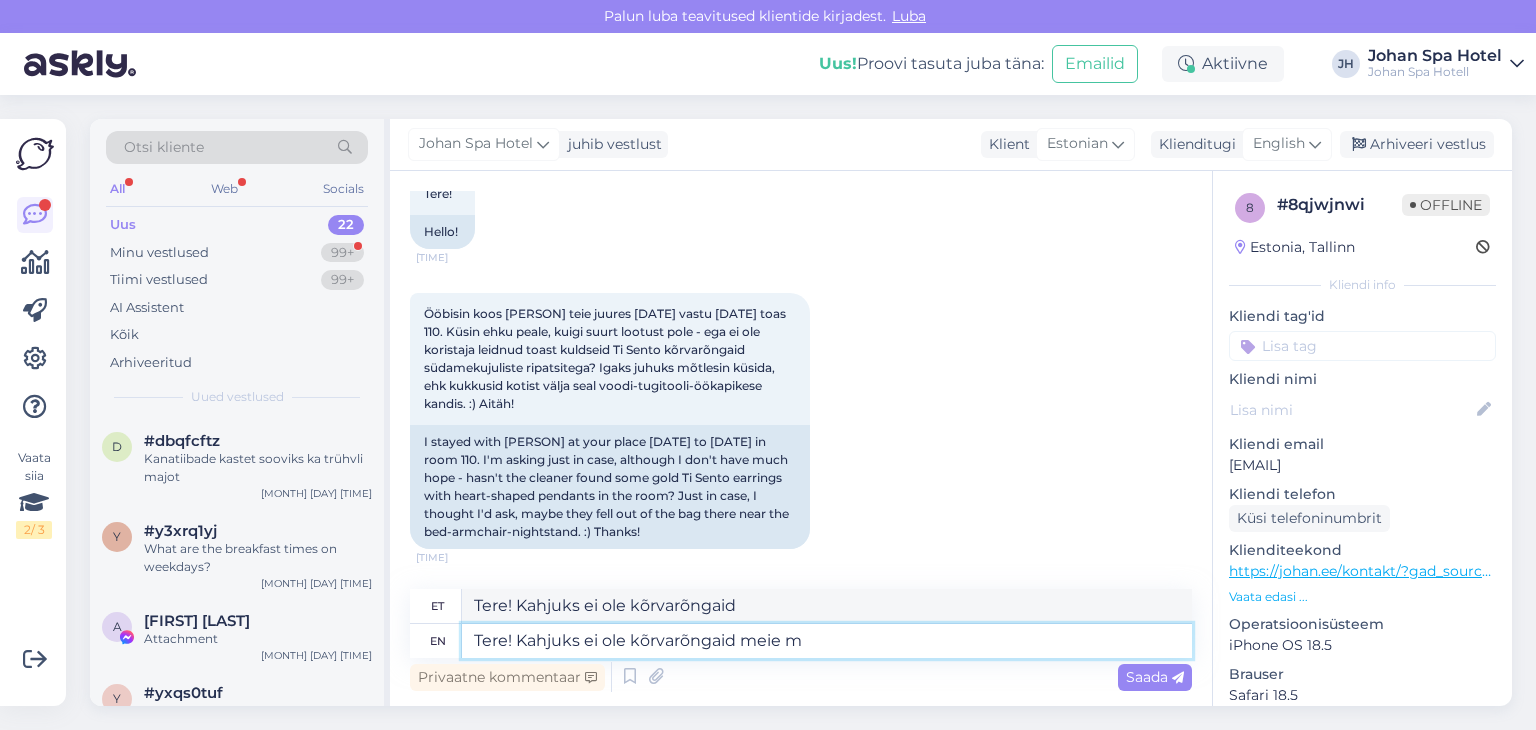 type on "Tere! Kahjuks ei ole kõrvarõngaid meie" 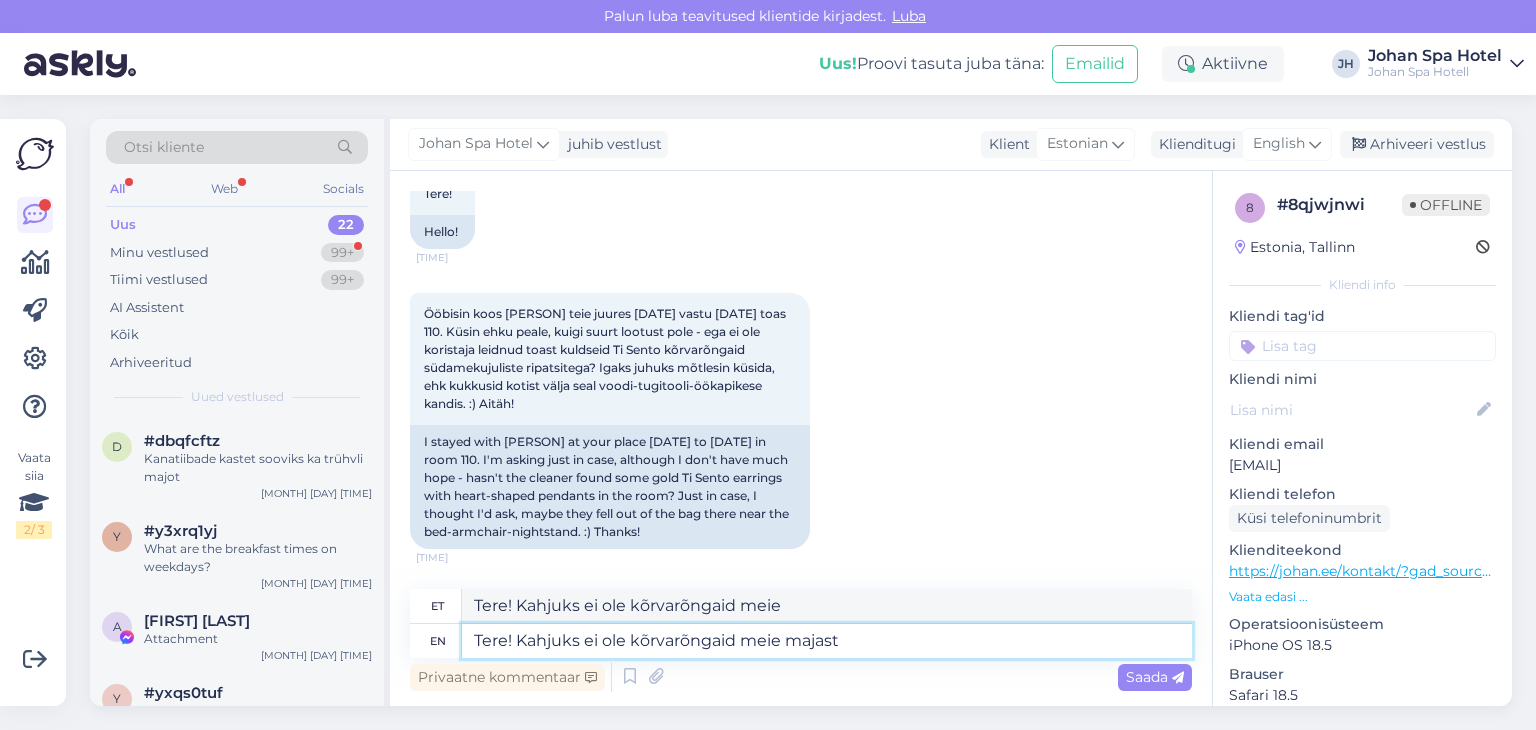type on "Tere! Kahjuks ei ole kõrvarõngaid meie majast l" 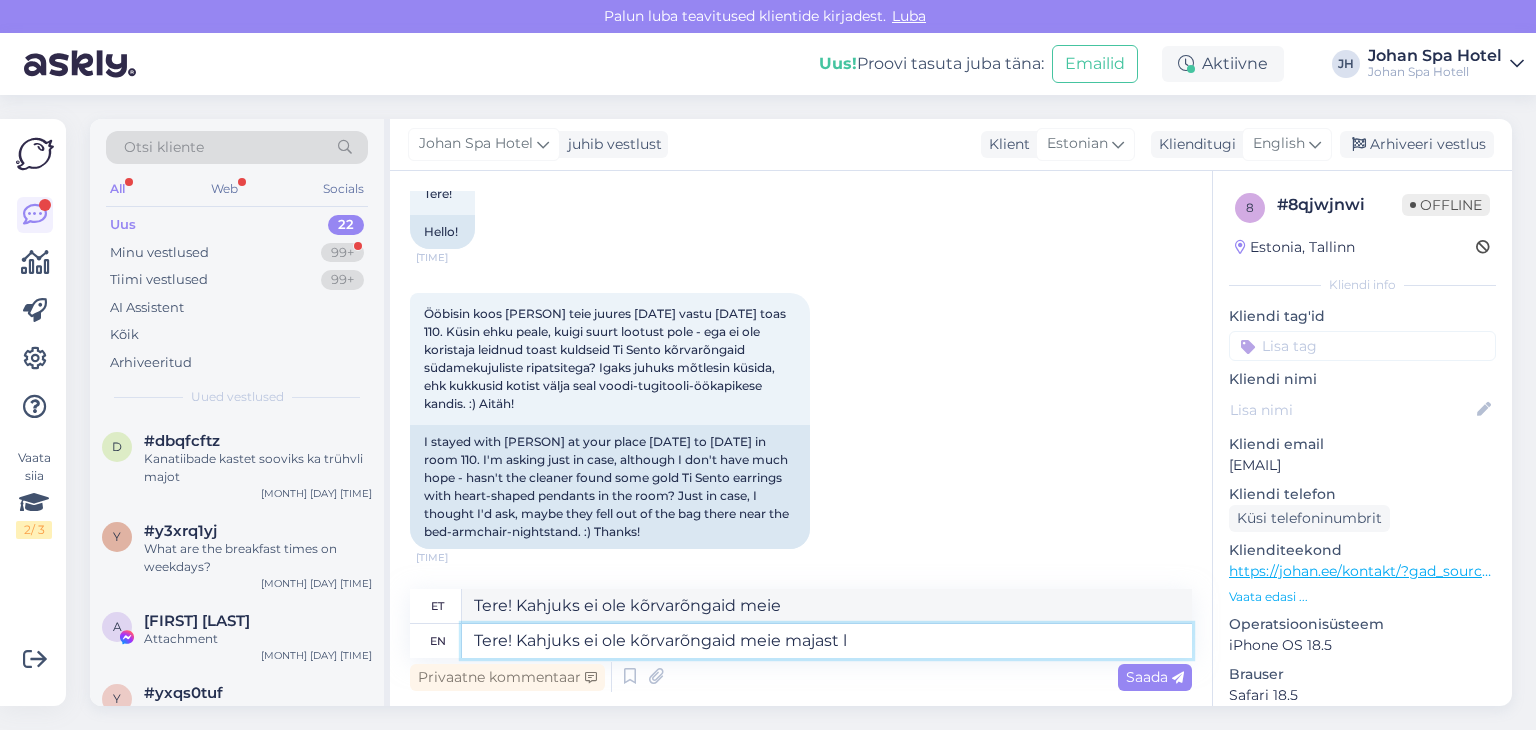 type on "Tere! Kindlasti ei ole kõrvarõngaid meie majast" 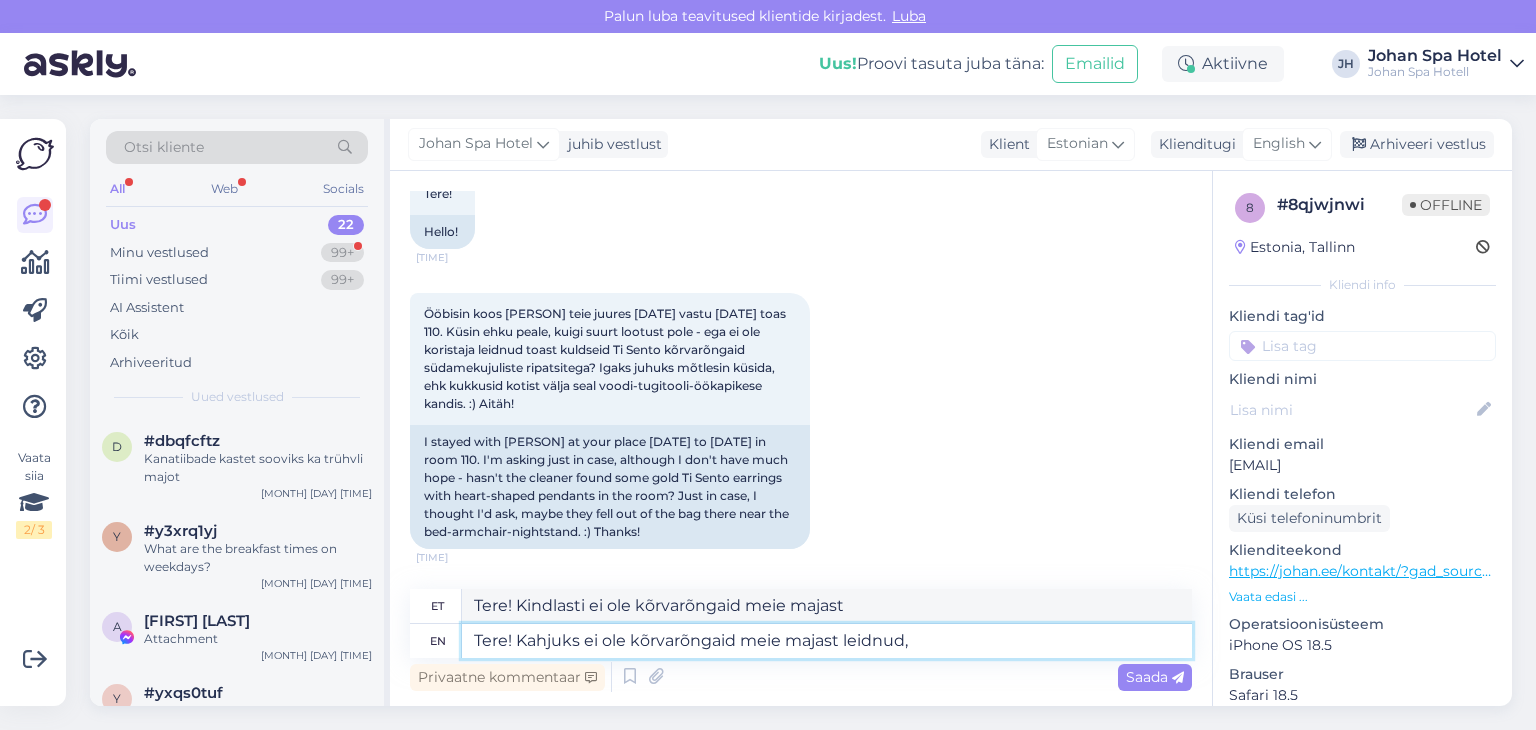 type on "Tere! Kahjuks ei ole kõrvarõngaid meie majast leidnud," 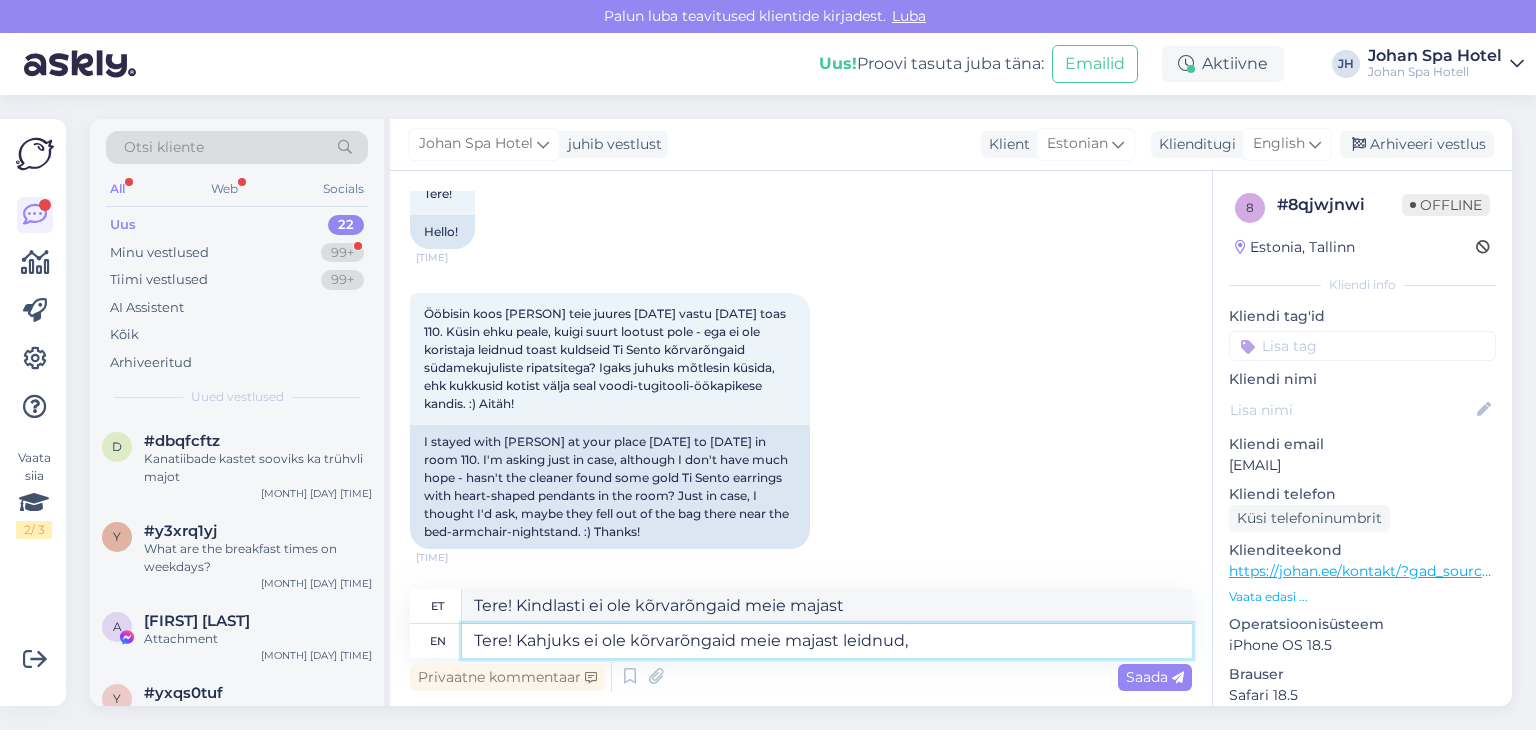 type on "Tere! ei ole kõrvarõngaid meie majast leidnud," 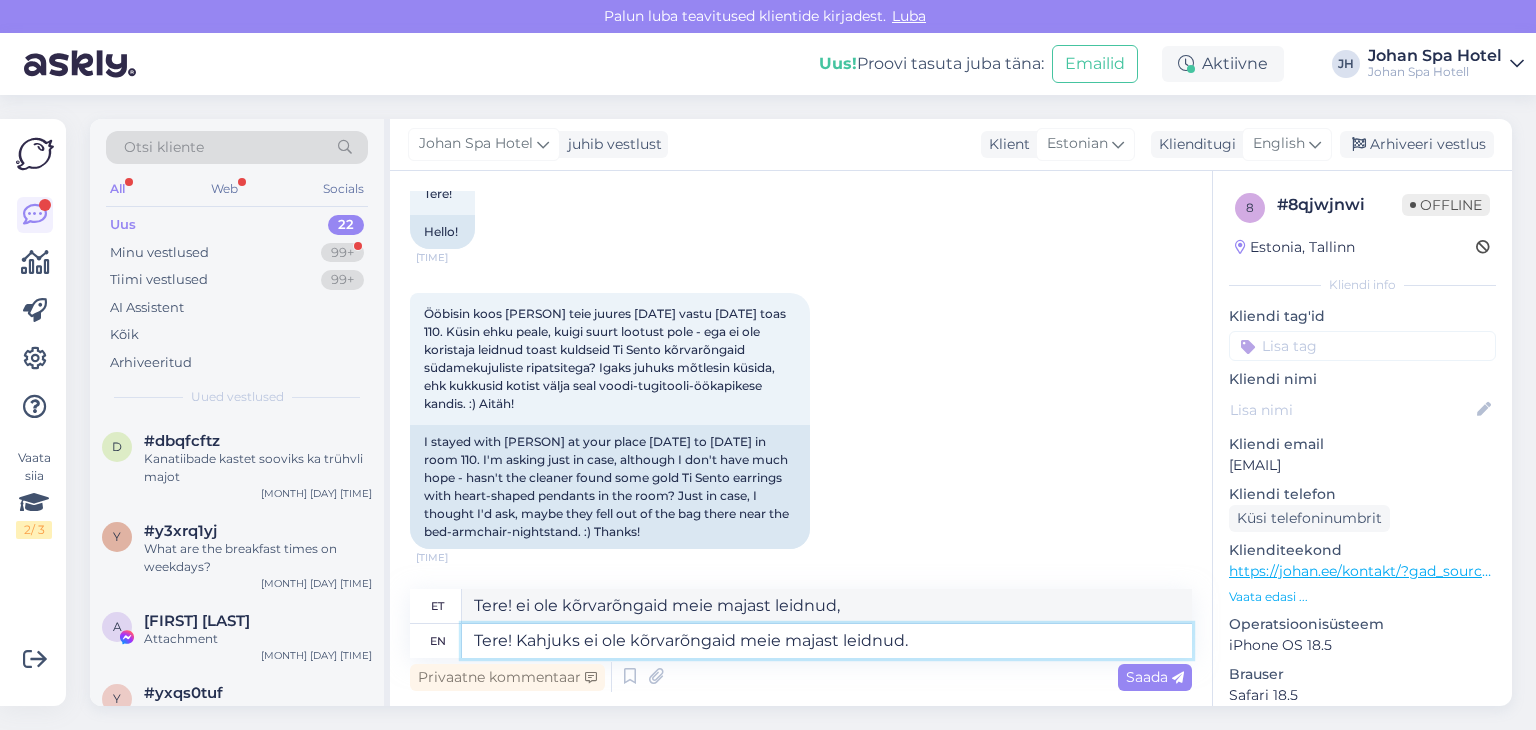 type on "Tere! Kahjuks ei ole kõrvarõngaid meie majast leidnud." 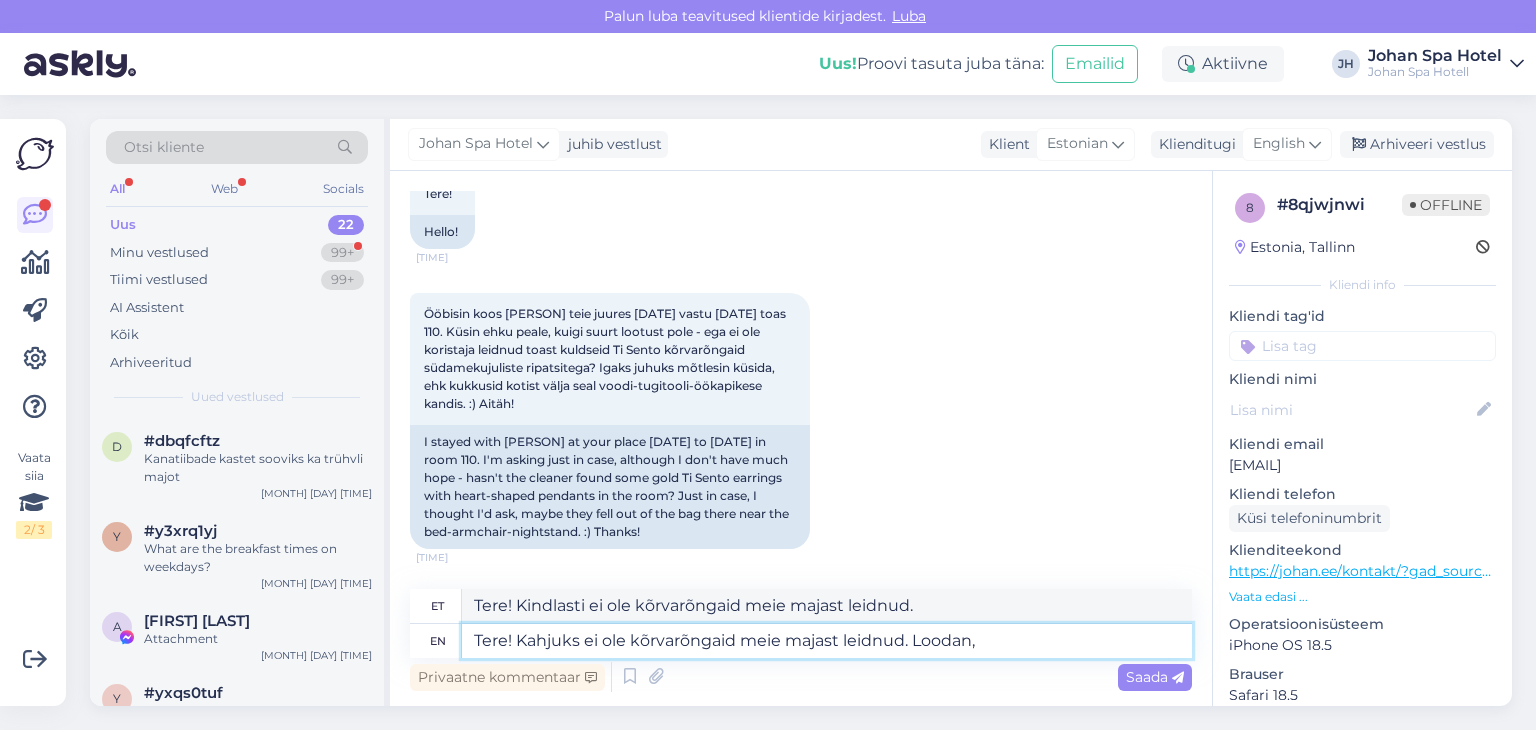 type on "Tere! Kahjuks ei ole kõrvarõngaid meie majast leidnud. Loodan, e" 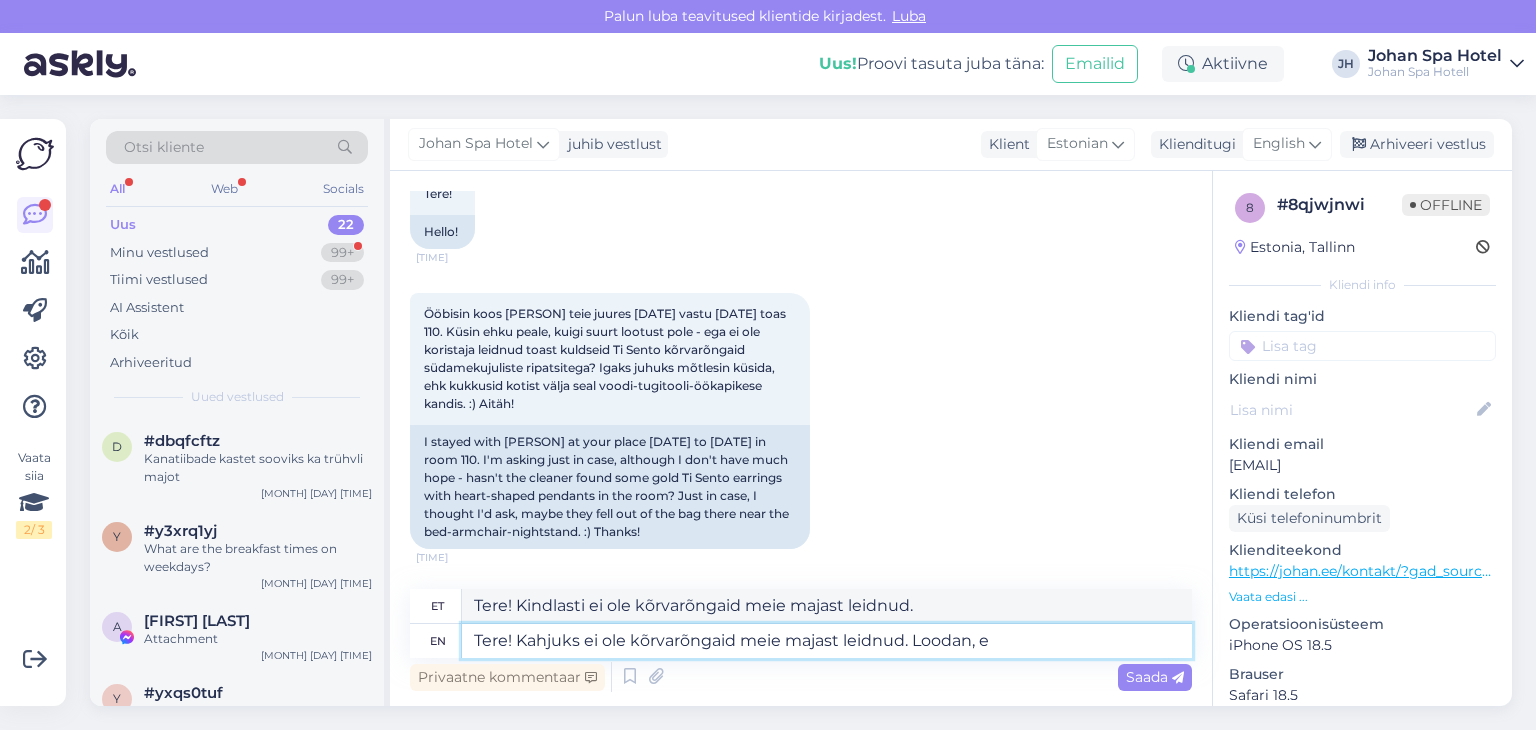 type on "Tere! Kindlasti ei ole kõrvarõngaid meie majast leidnud. Loodan," 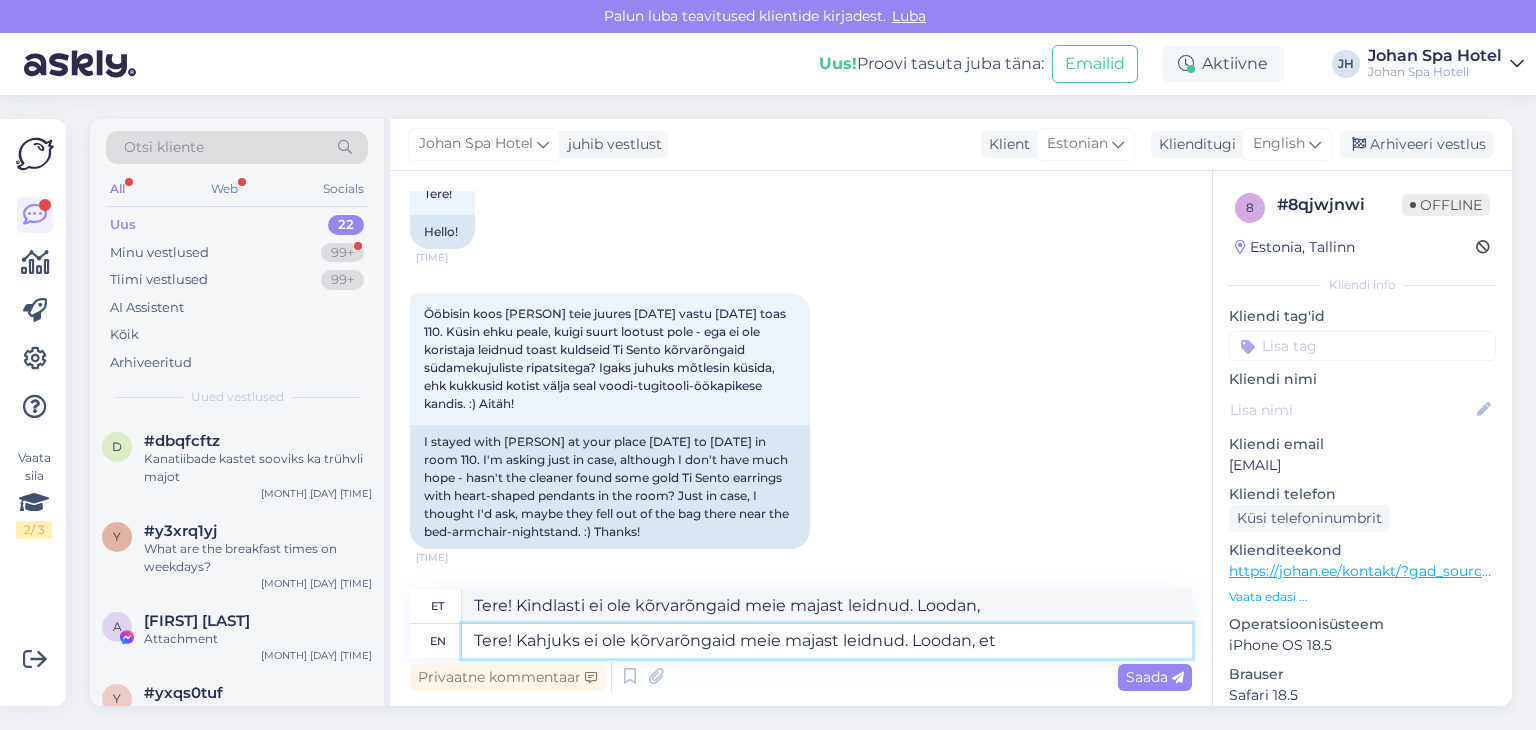 type on "Tere! Kahjuks ei ole kõrvarõngaid meie majast leidnud. Loodan, et" 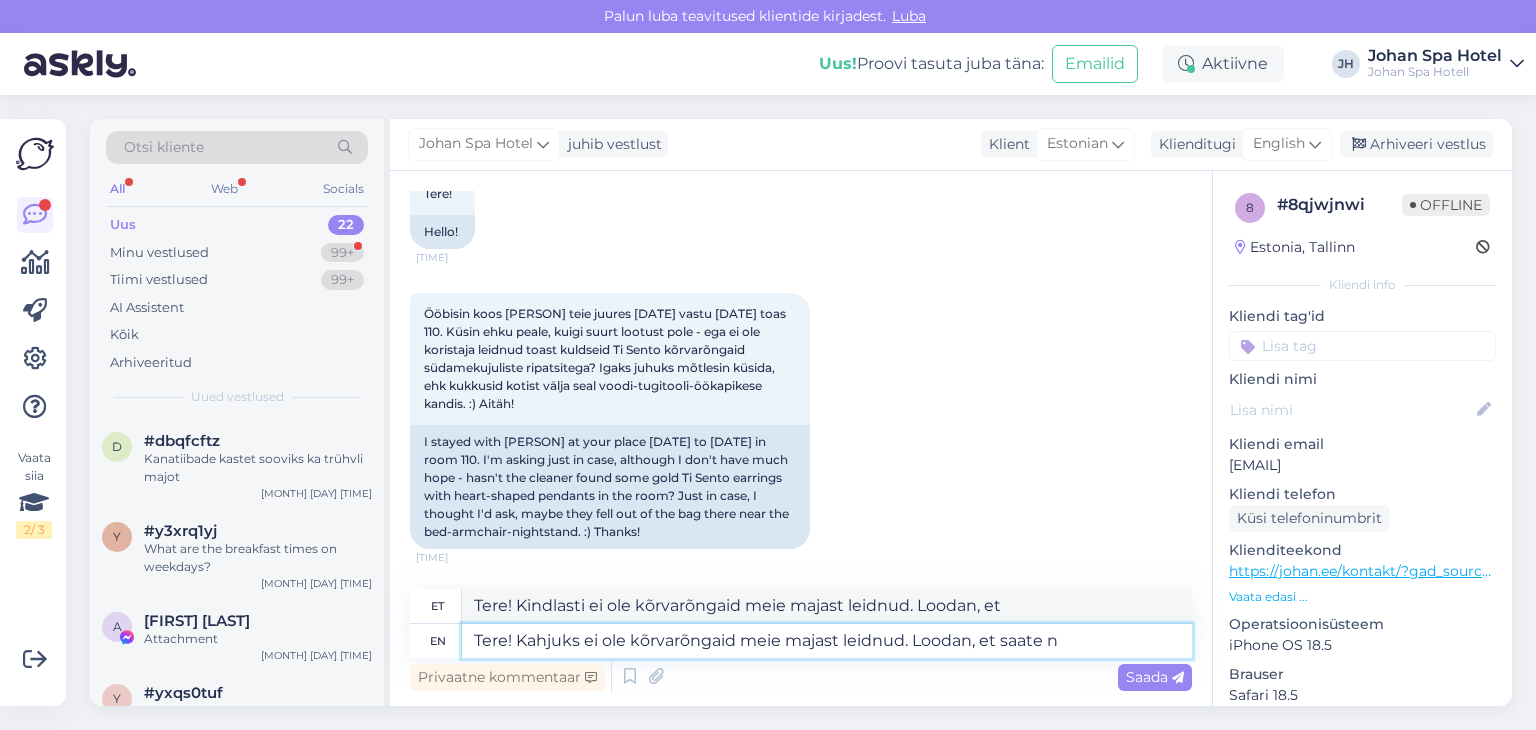 type on "Tere! Kahjuks ei ole kõrvarõngaid meie majast leidnud. Loodan, et saate na" 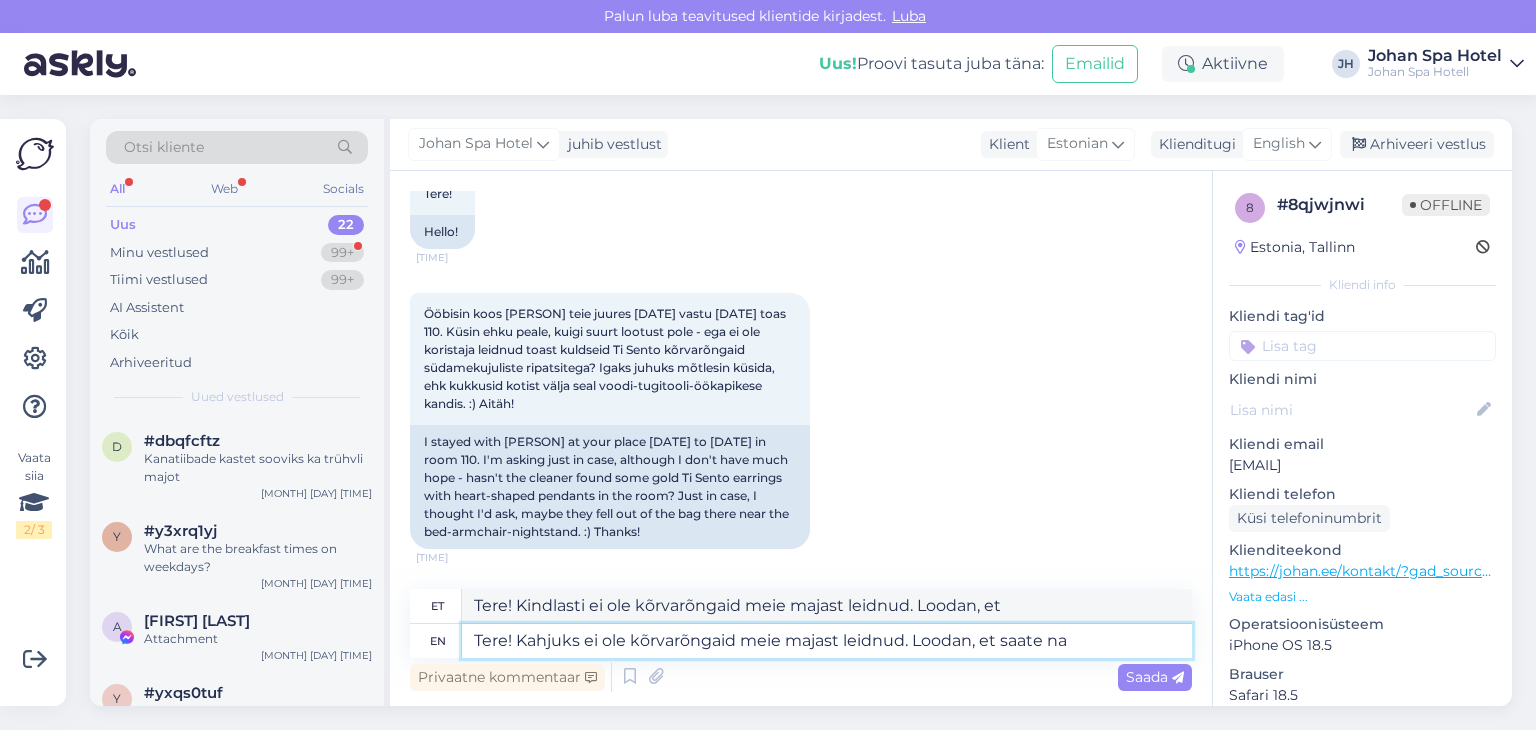 type on "Tere! Kindlasti ei ole kõrvarõngaid meie majast leidnud. Loodan, et saate" 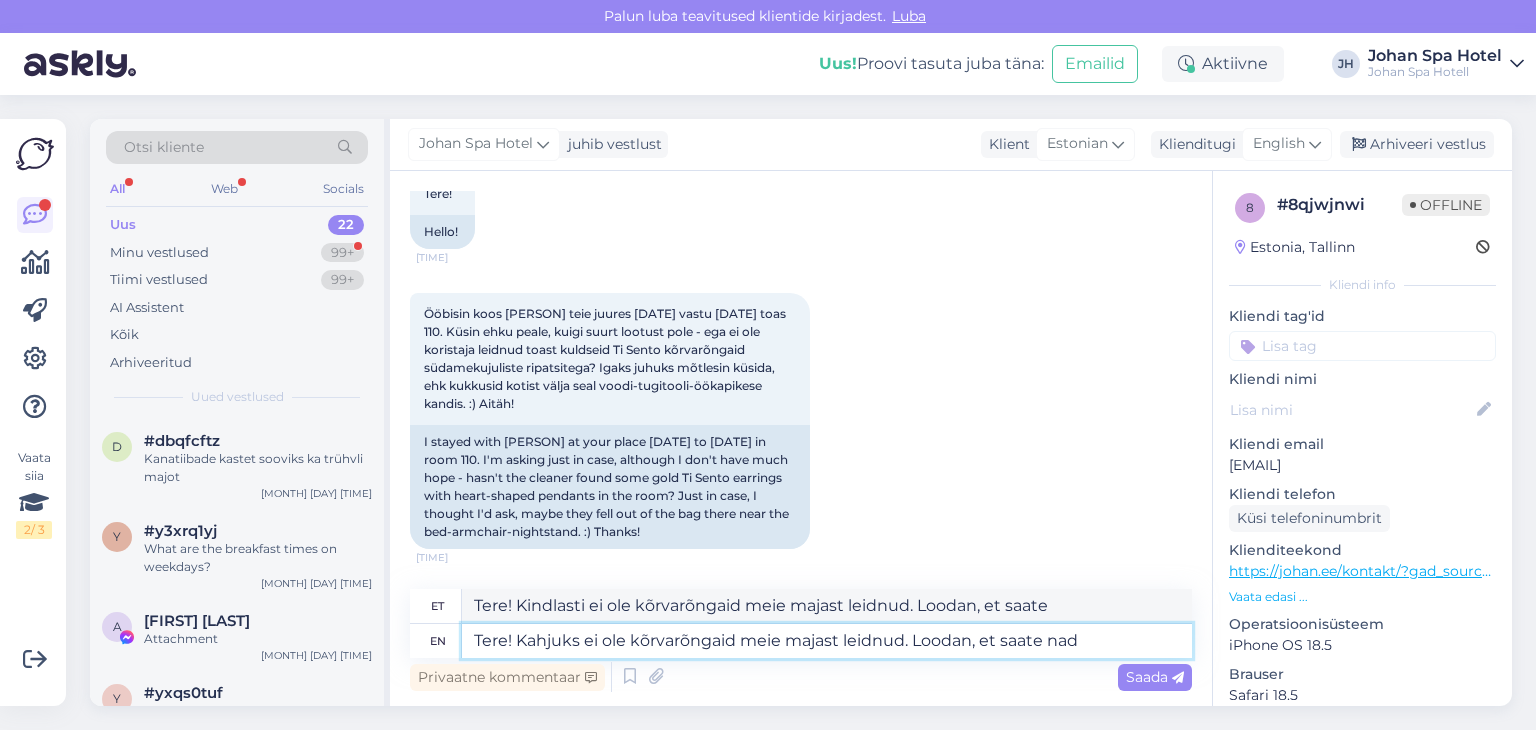 type on "Tere! Kahjuks ei ole kõrvarõngaid meie majast leidnud. Loodan, et saate nad" 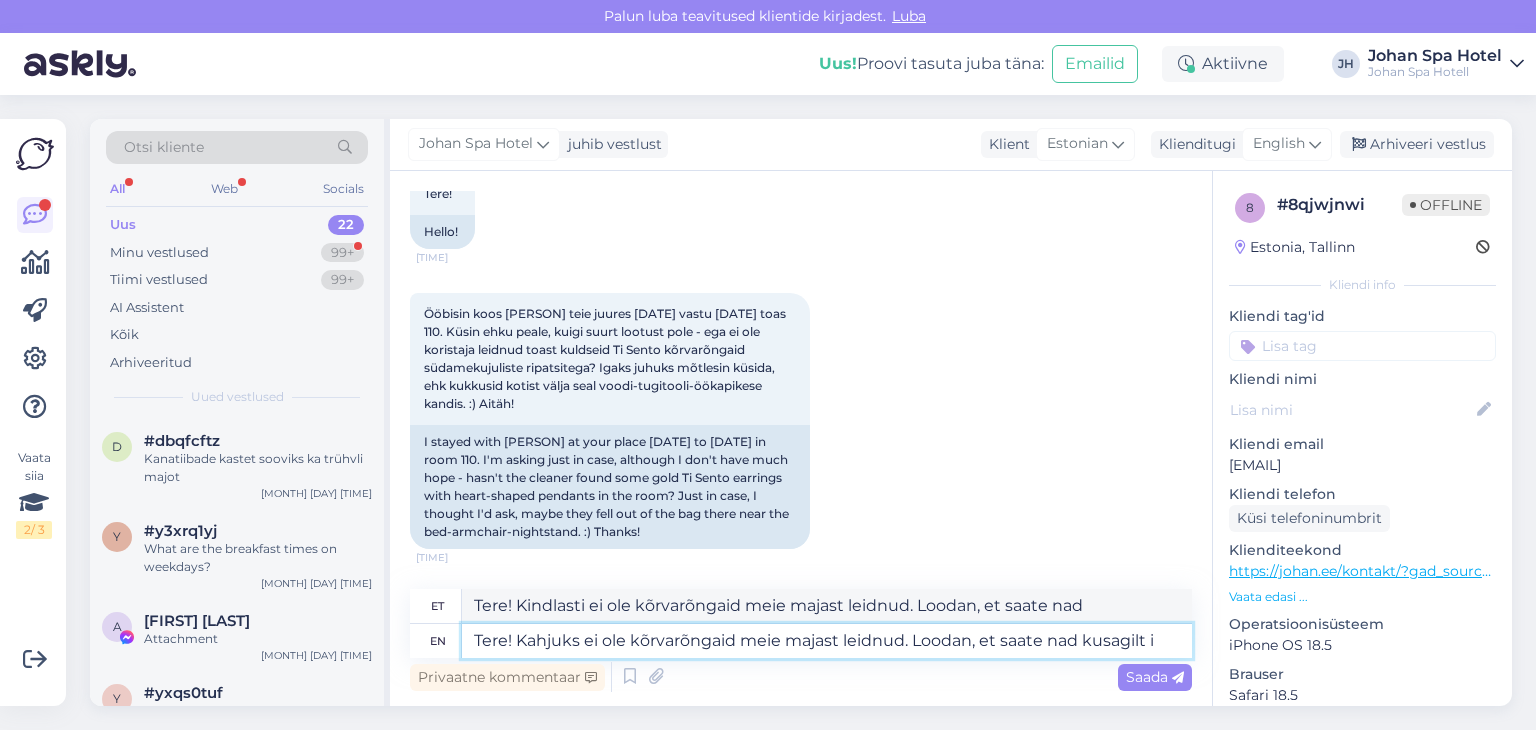 type on "Tere! Kahjuks ei ole kõrvarõngaid meie majast leidnud. Loodan, et saate nad kusagilt ik" 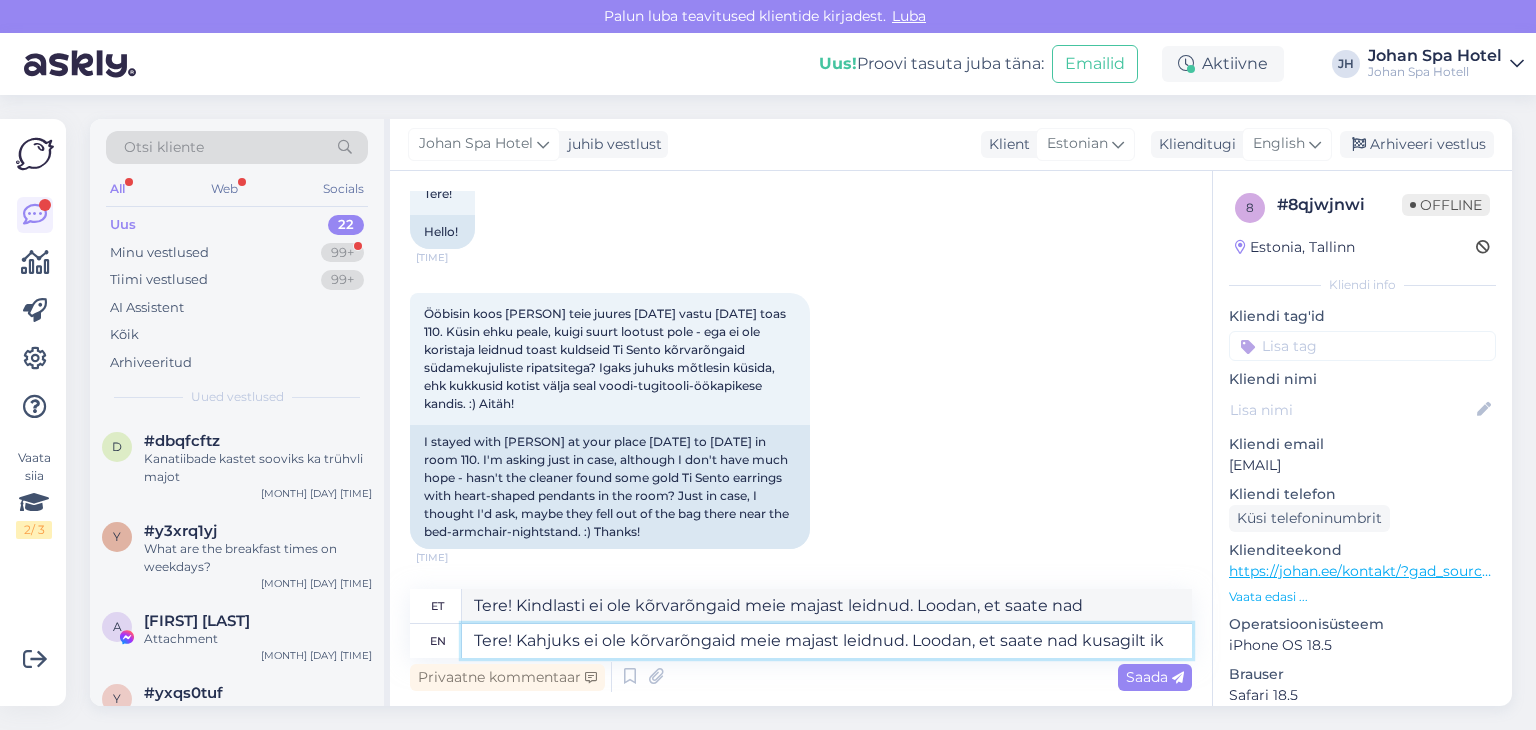 type on "Tere! Kindlasti ei ole kõrvarõngaid meie majast leidnud. Loodan, et saate nad kusagilt" 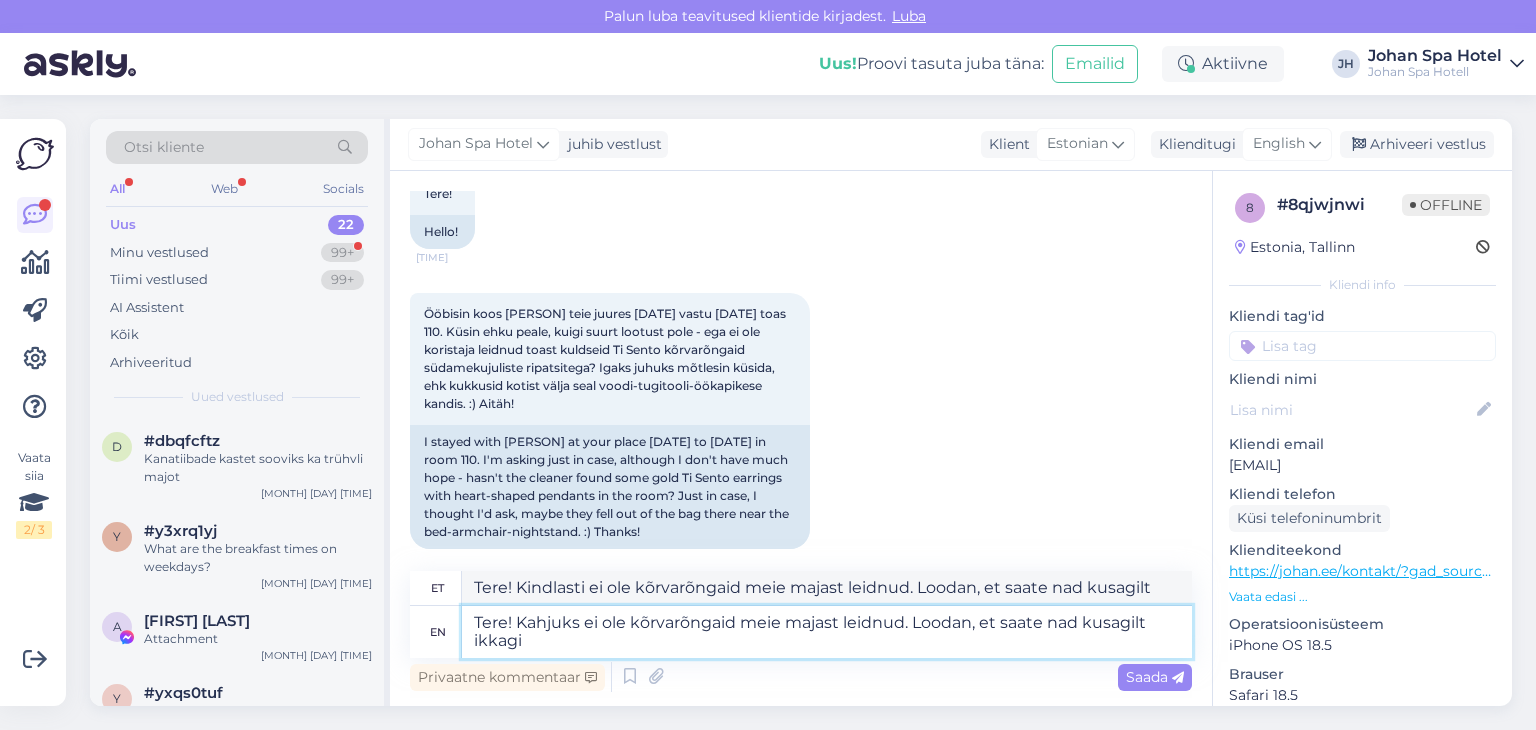 type on "Tere! Kahjuks ei ole kõrvarõngaid meie majast leidnud. Loodan, et saate nad kusagilt ikkagi k" 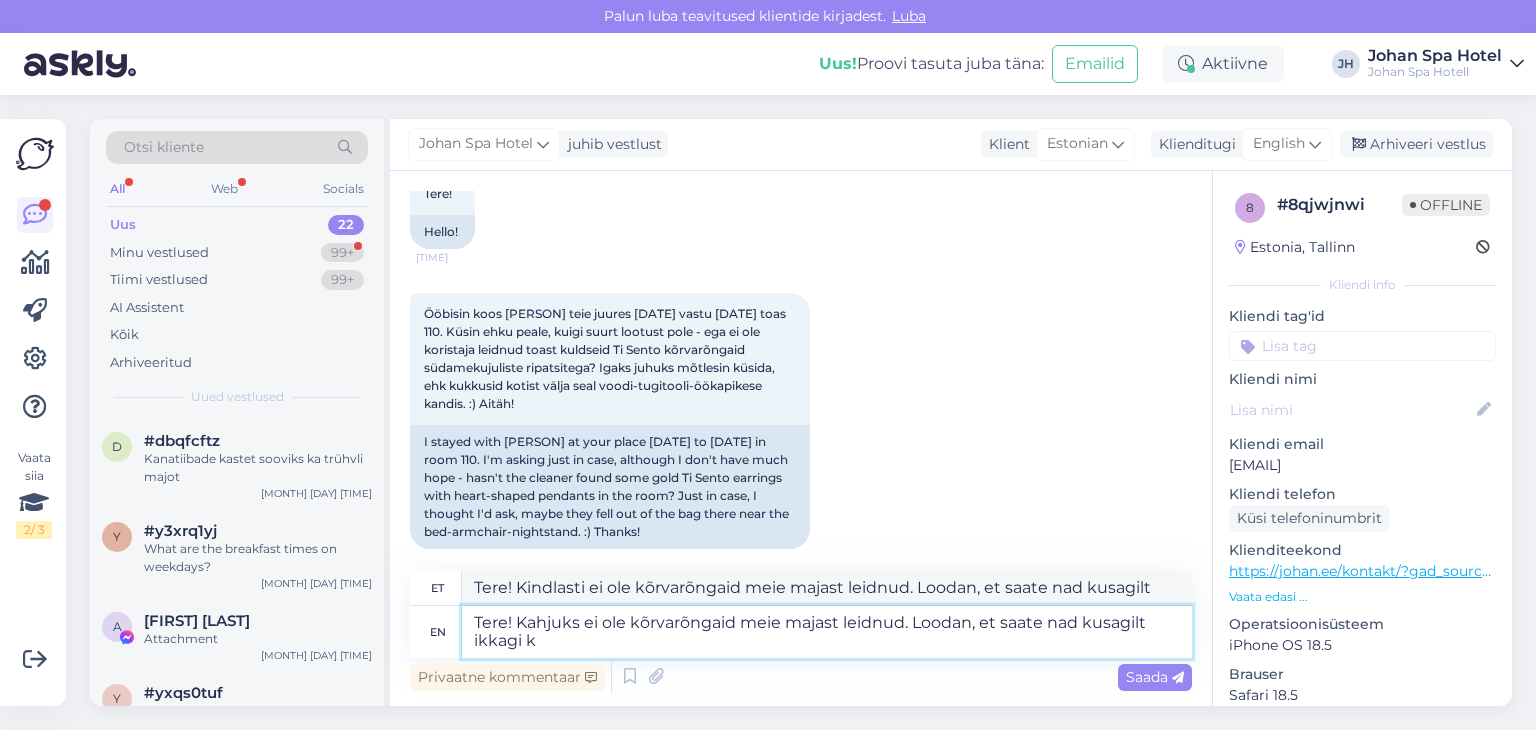 type on "Tere! Kindlasti ei ole kõrvarõngaid meie majast leidnud. Loodan, et saate nad kusagilt ikkagi" 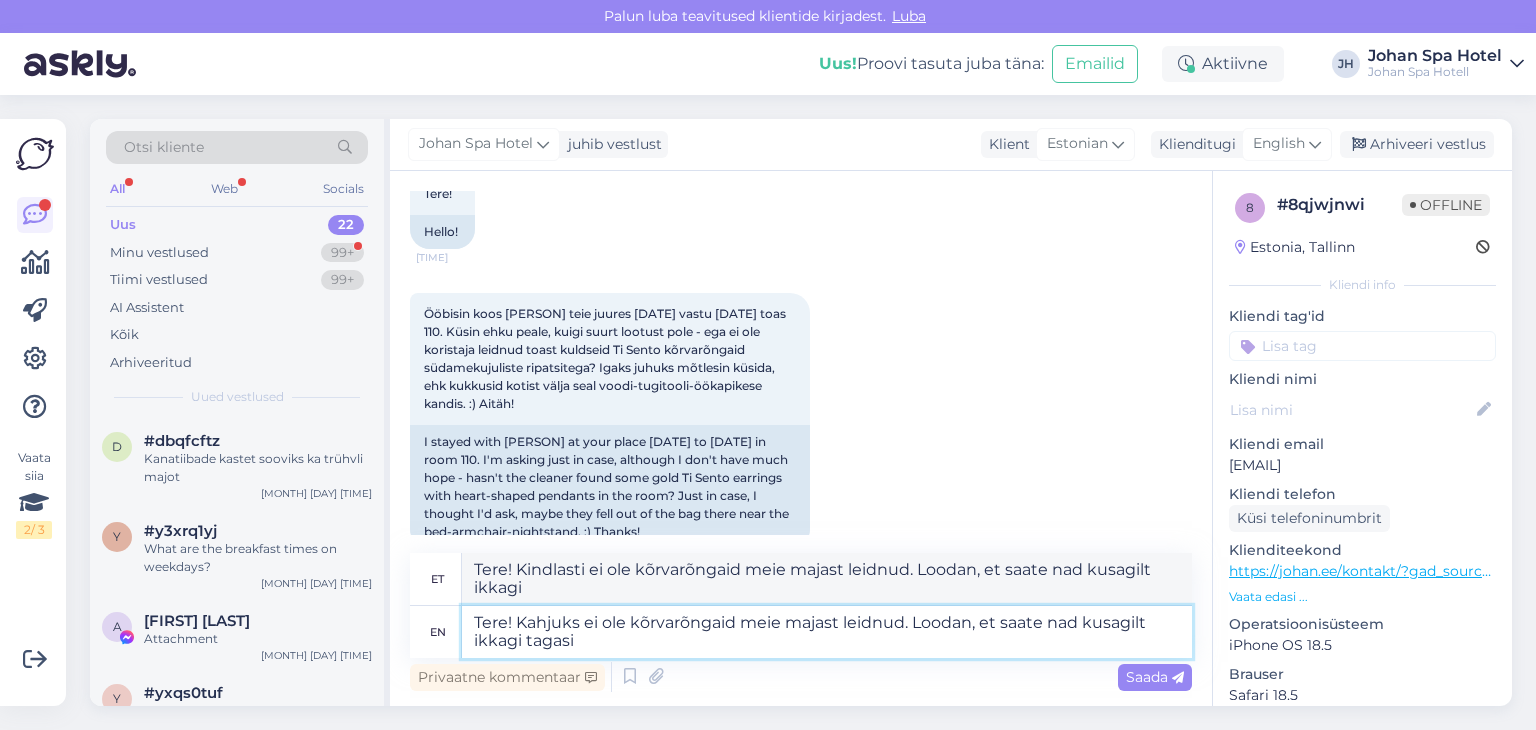 type on "Tere! Kahjuks ei ole kõrvarõngaid meie majast leidnud. Loodan, et saate nad kusagilt ikkagi tagasi" 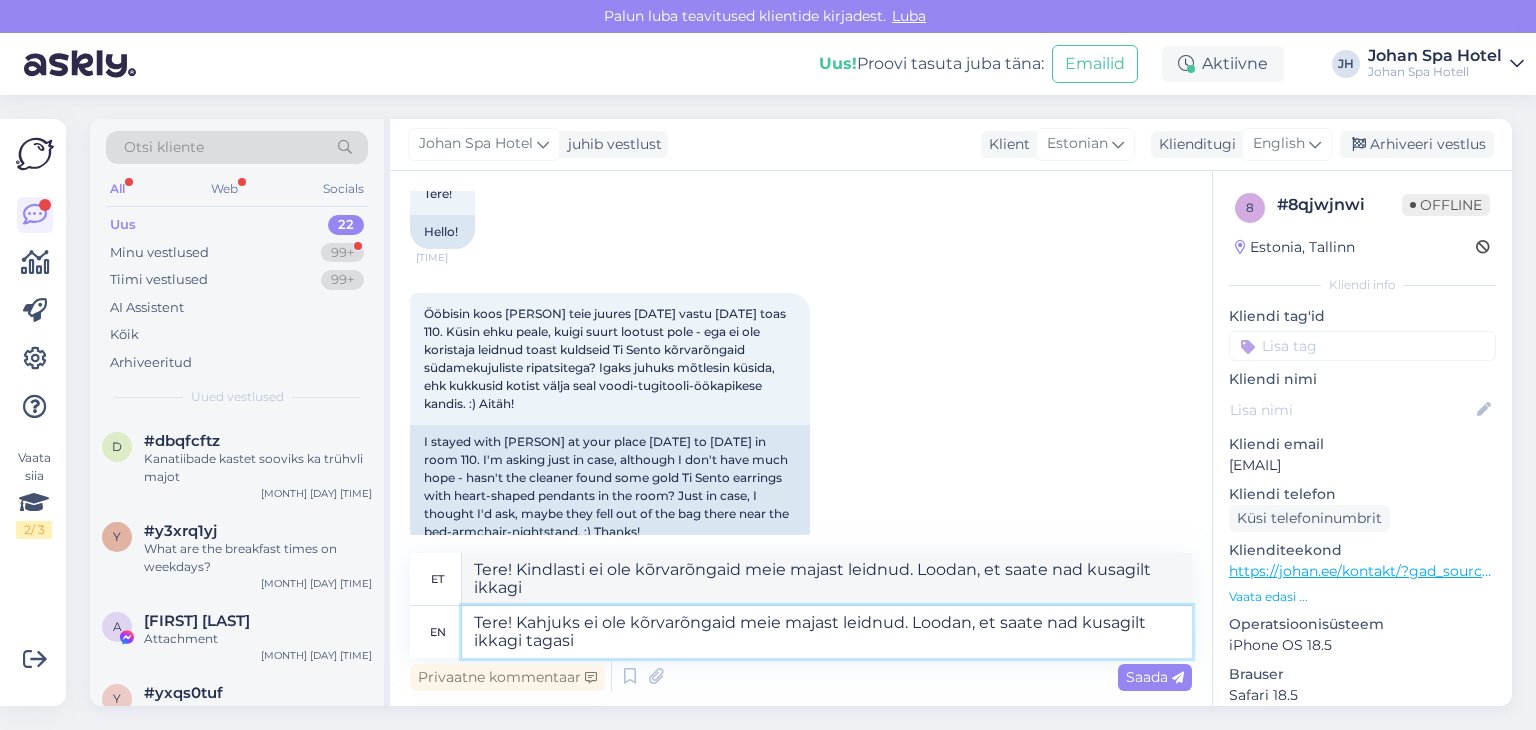 type on "Tere! Kindlasti ei ole kõrvarõngaid meie majast leidnud. Loodan, et saate nad kusagil ikkagi tagasi" 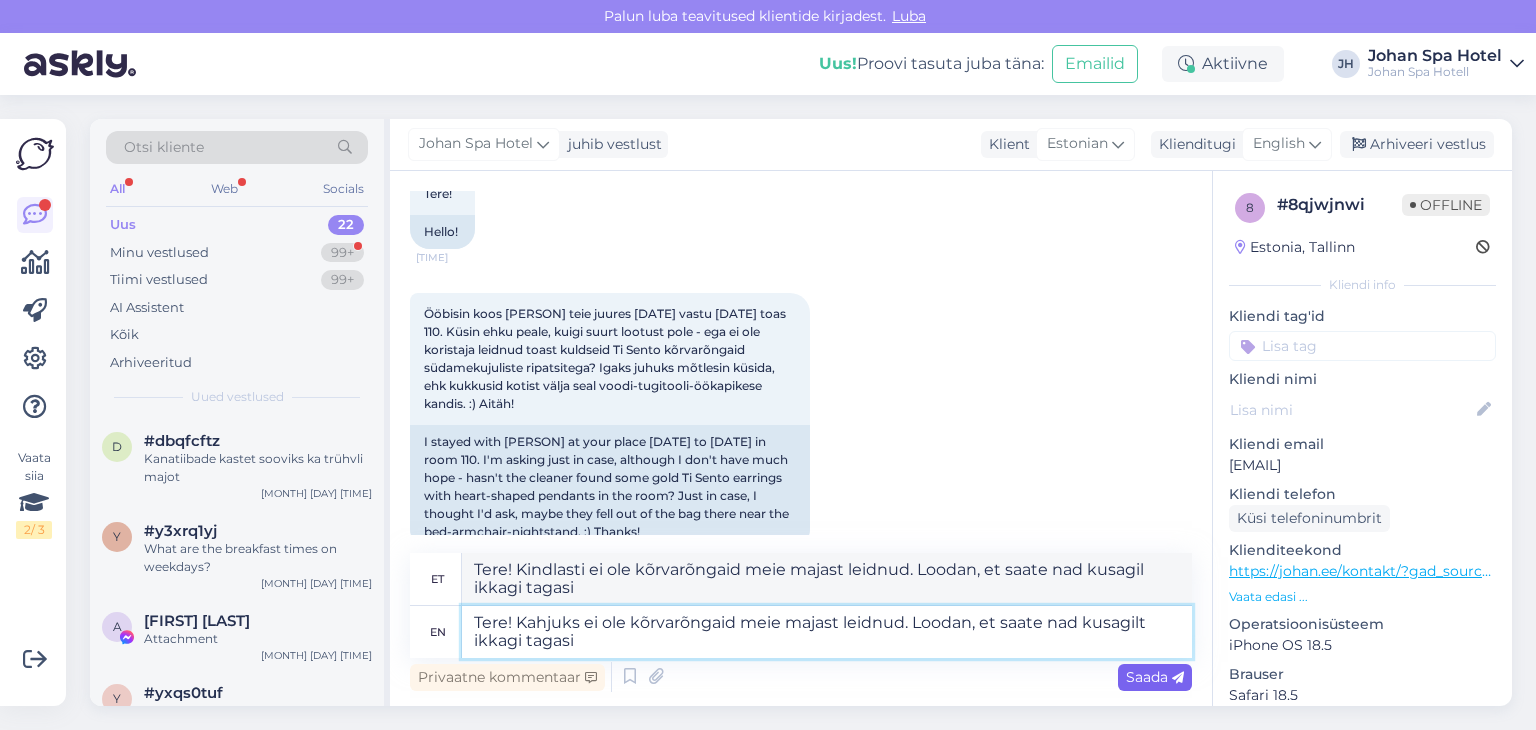 type on "Tere! Kahjuks ei ole kõrvarõngaid meie majast leidnud. Loodan, et saate nad kusagilt ikkagi tagasi" 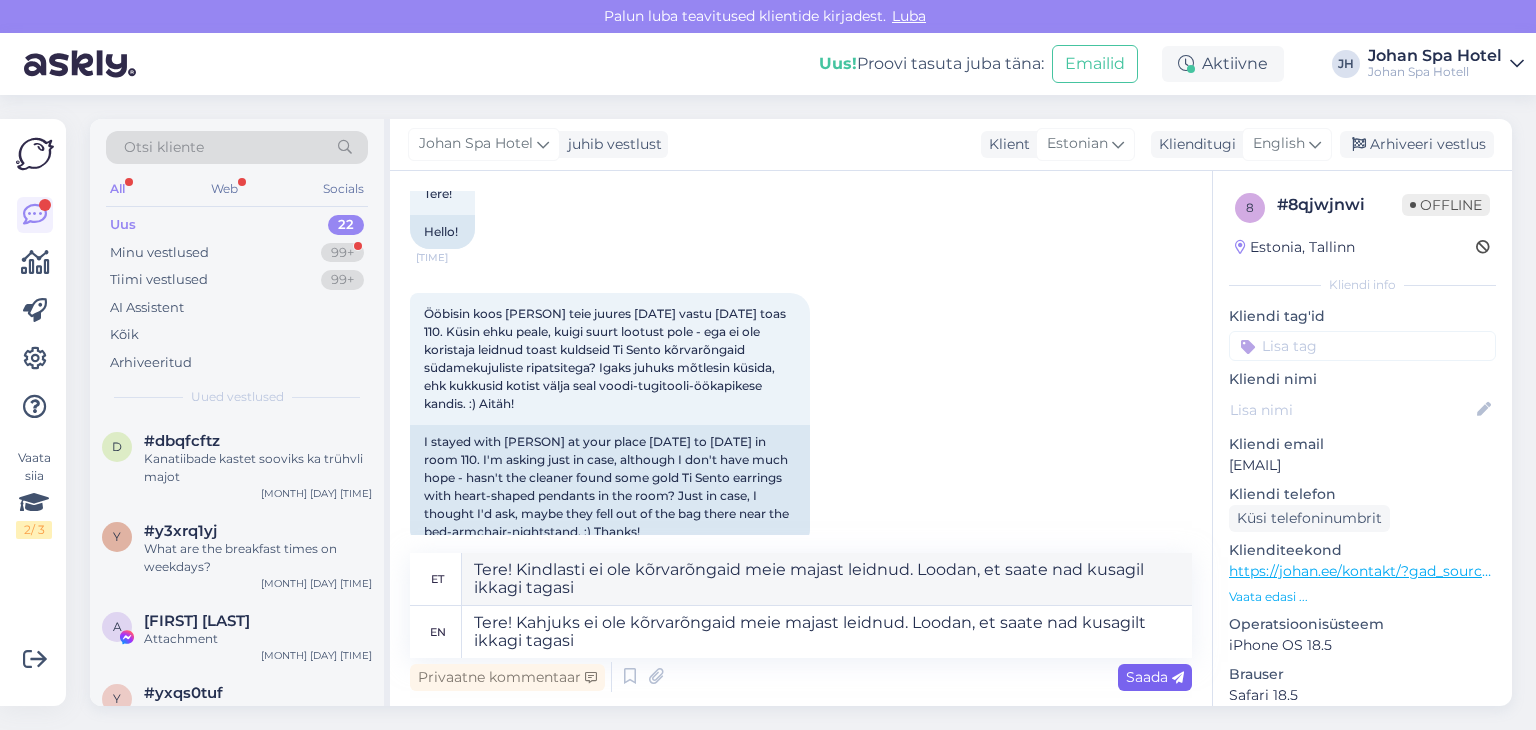 click on "Saada" at bounding box center [1155, 677] 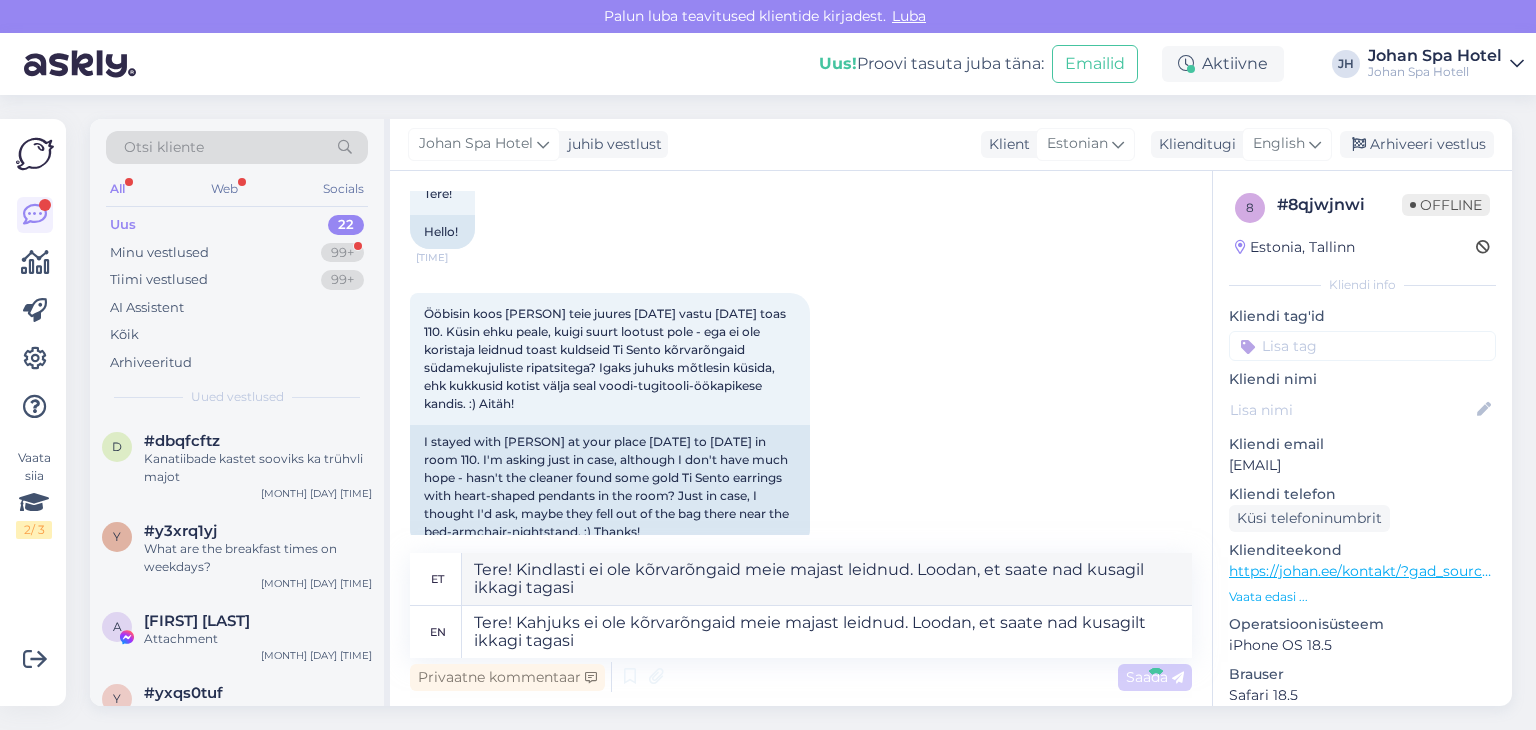 type 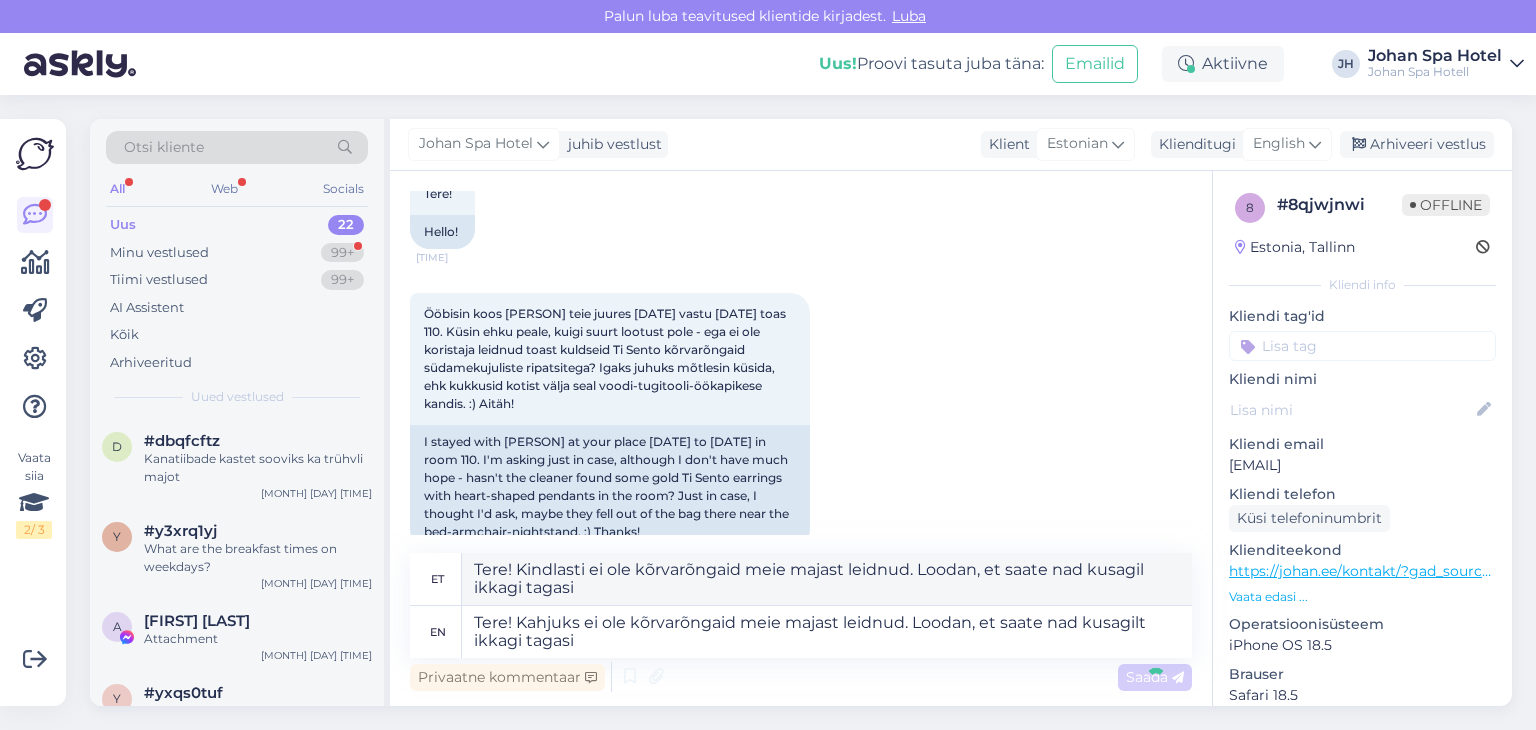 type 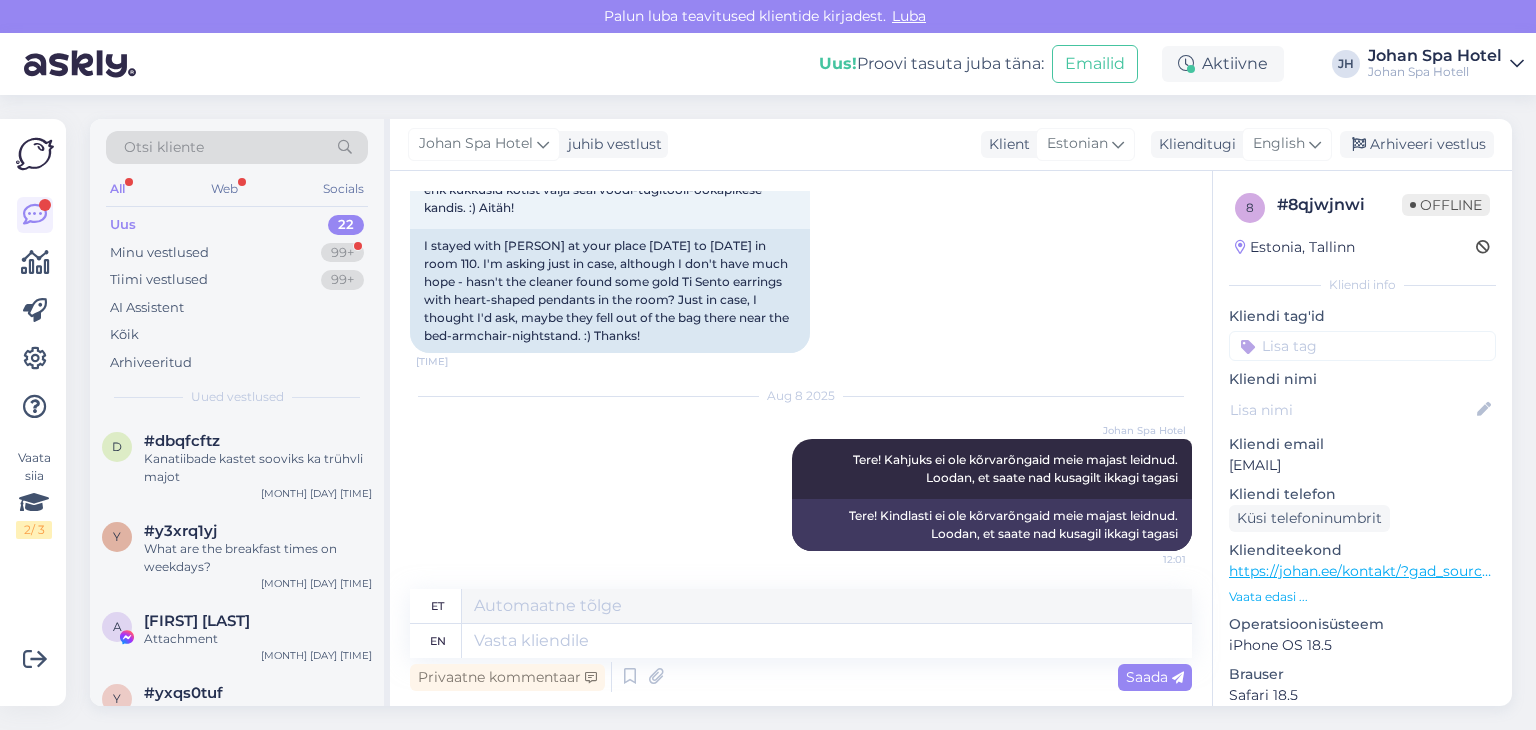 scroll, scrollTop: 321, scrollLeft: 0, axis: vertical 